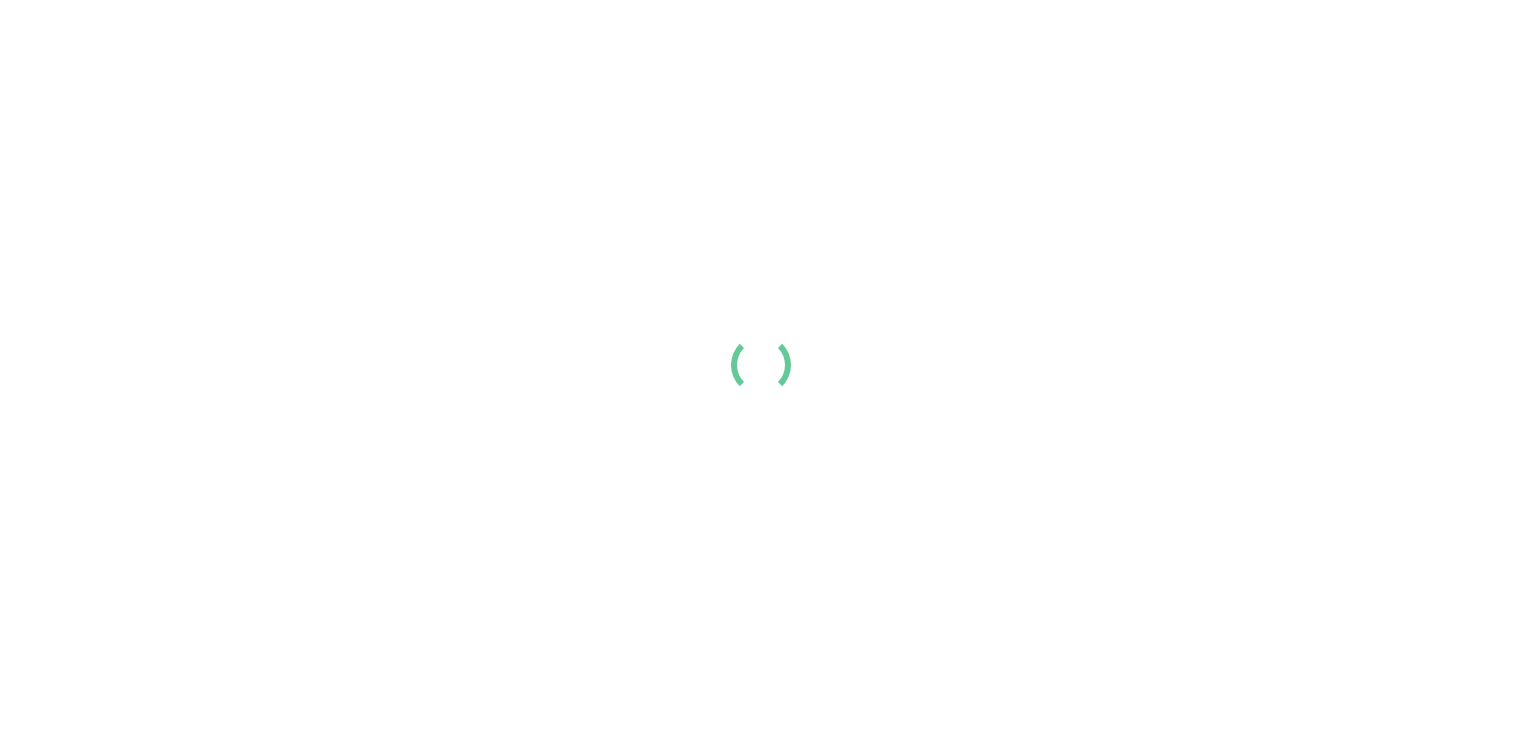 scroll, scrollTop: 0, scrollLeft: 0, axis: both 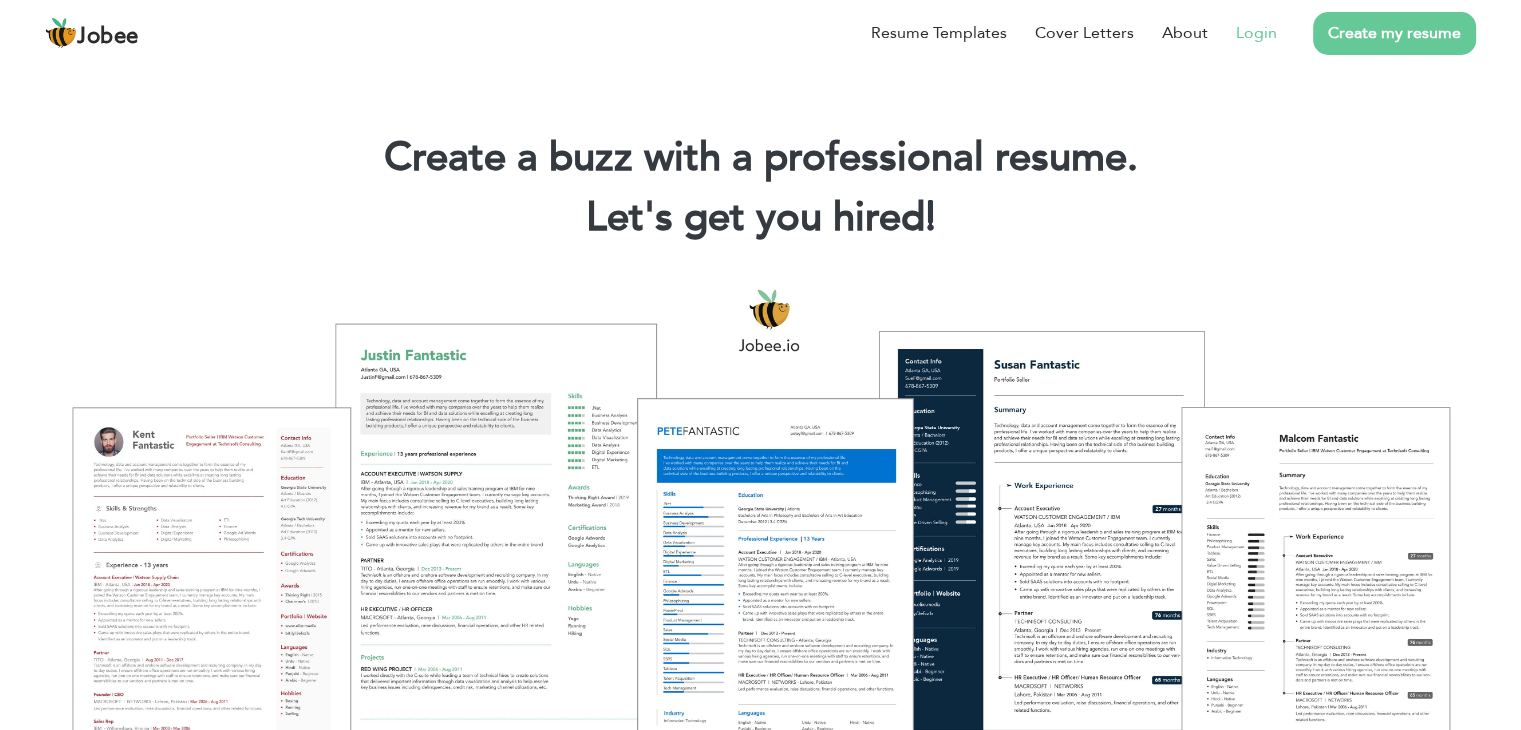 click on "Login" at bounding box center (1256, 33) 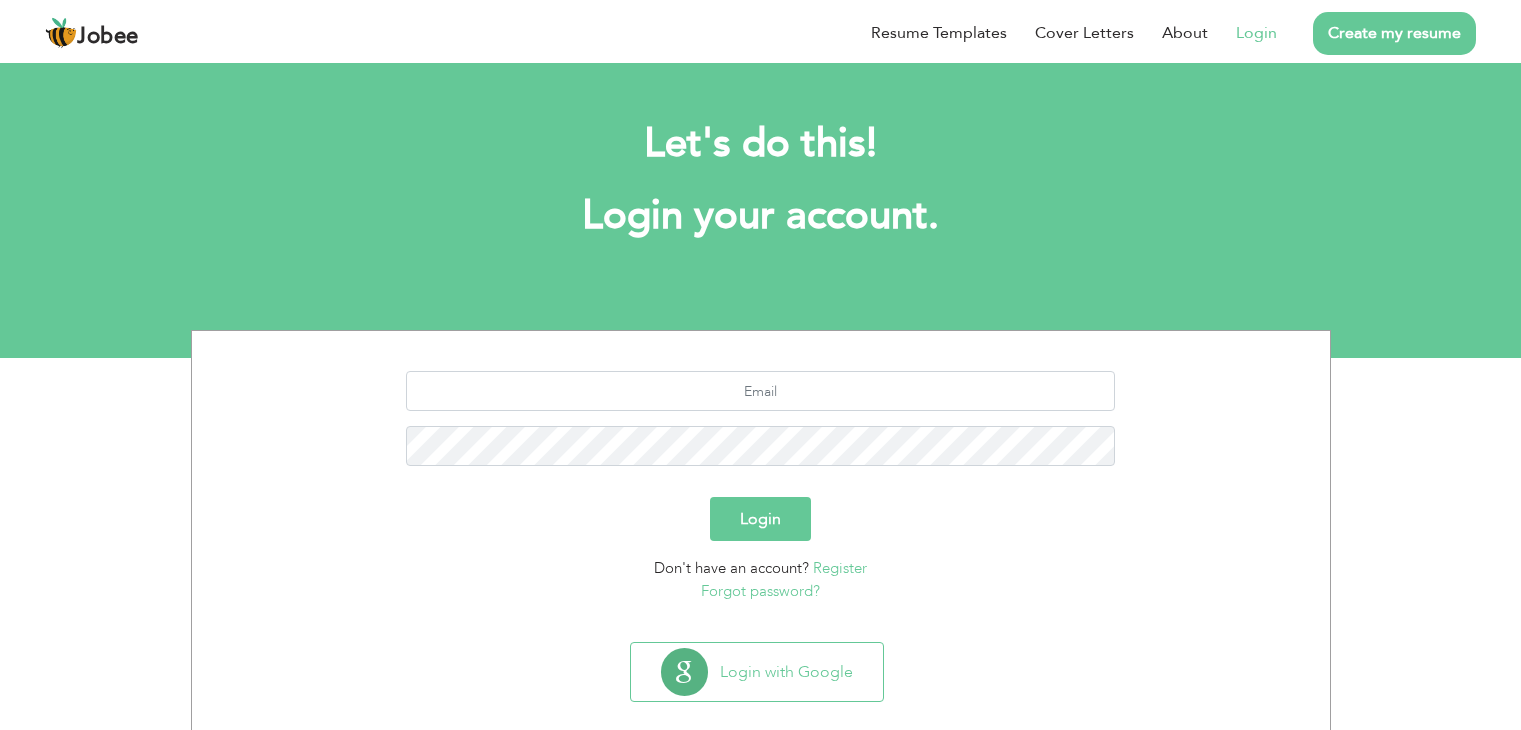 scroll, scrollTop: 0, scrollLeft: 0, axis: both 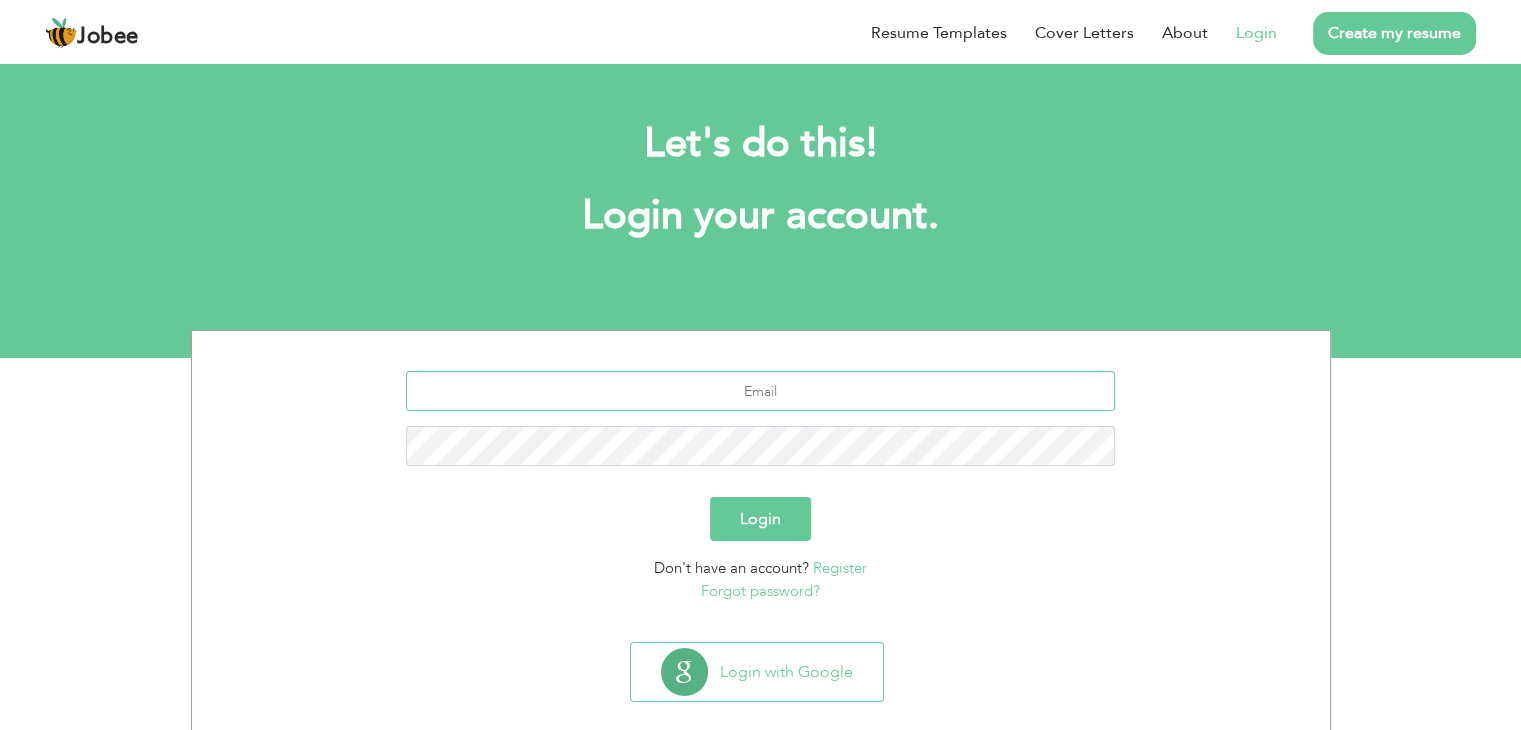 click at bounding box center [760, 391] 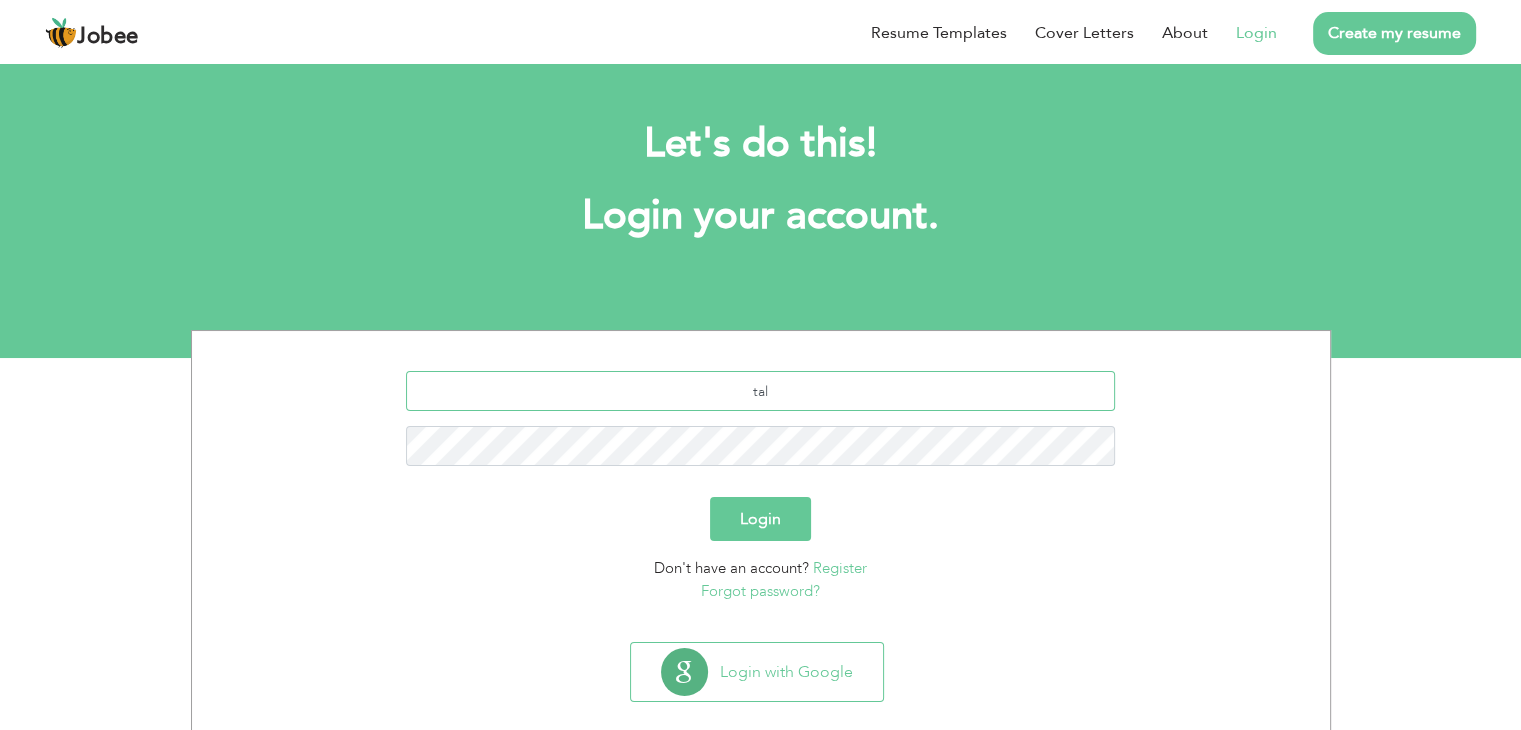 type on "talhabarlas239@example.com" 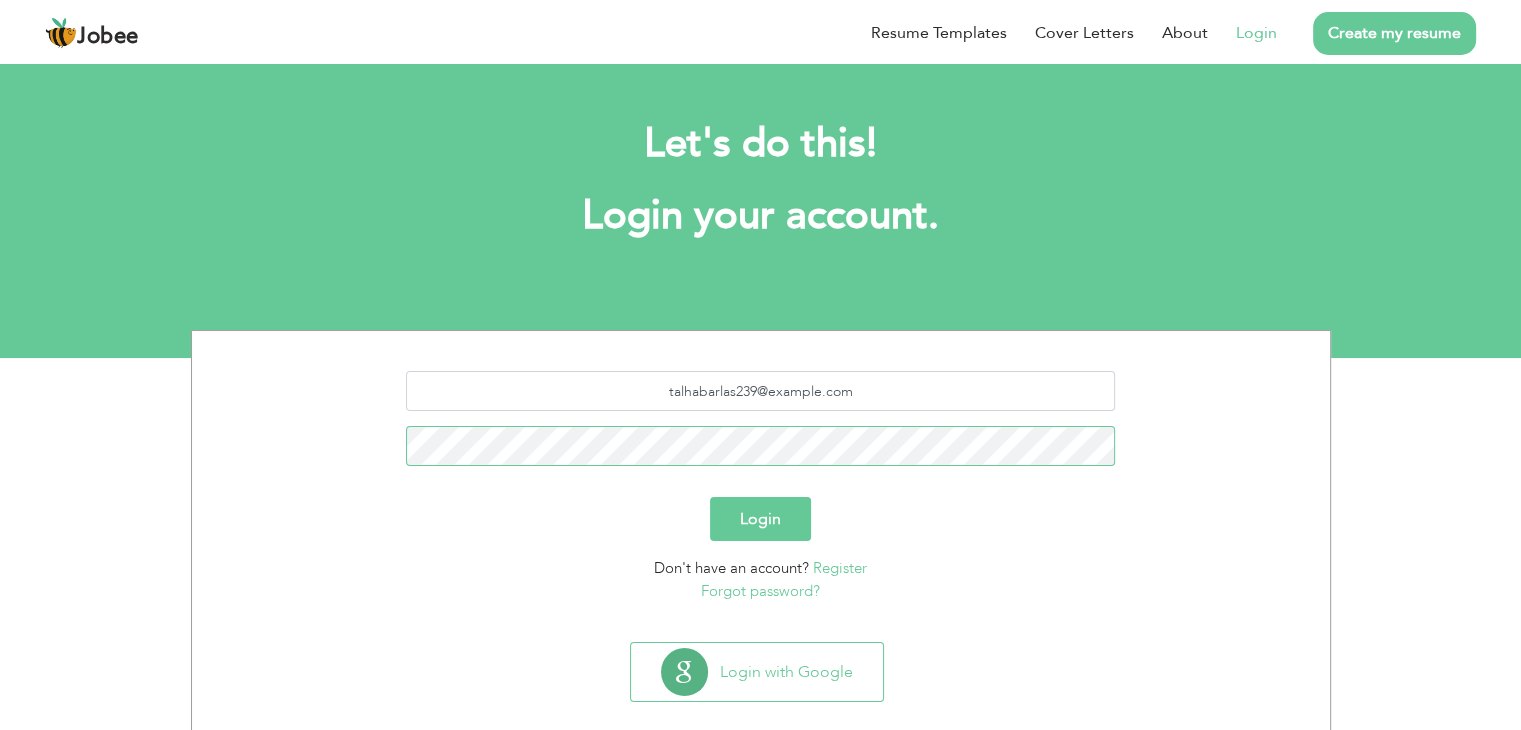 click on "Login" at bounding box center [760, 519] 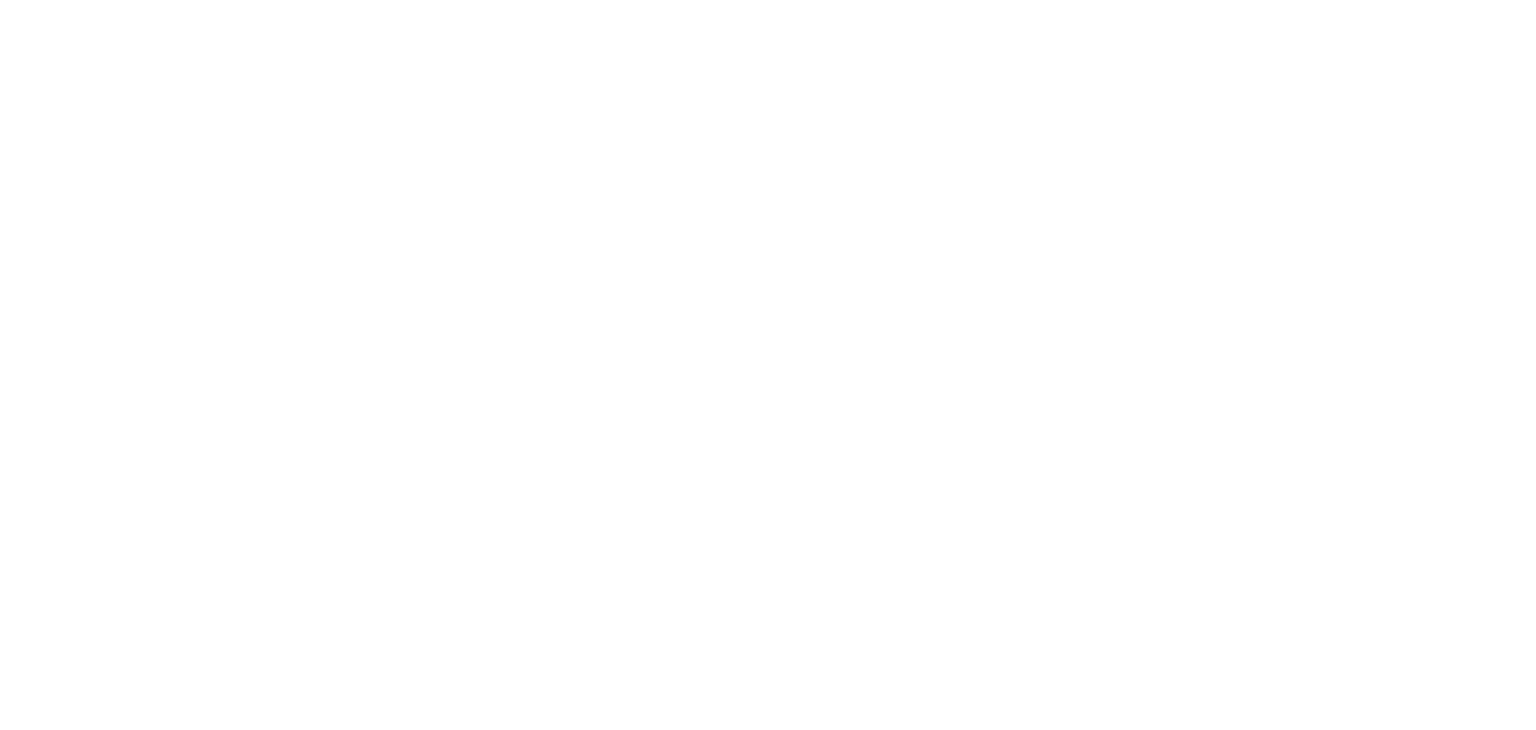 scroll, scrollTop: 0, scrollLeft: 0, axis: both 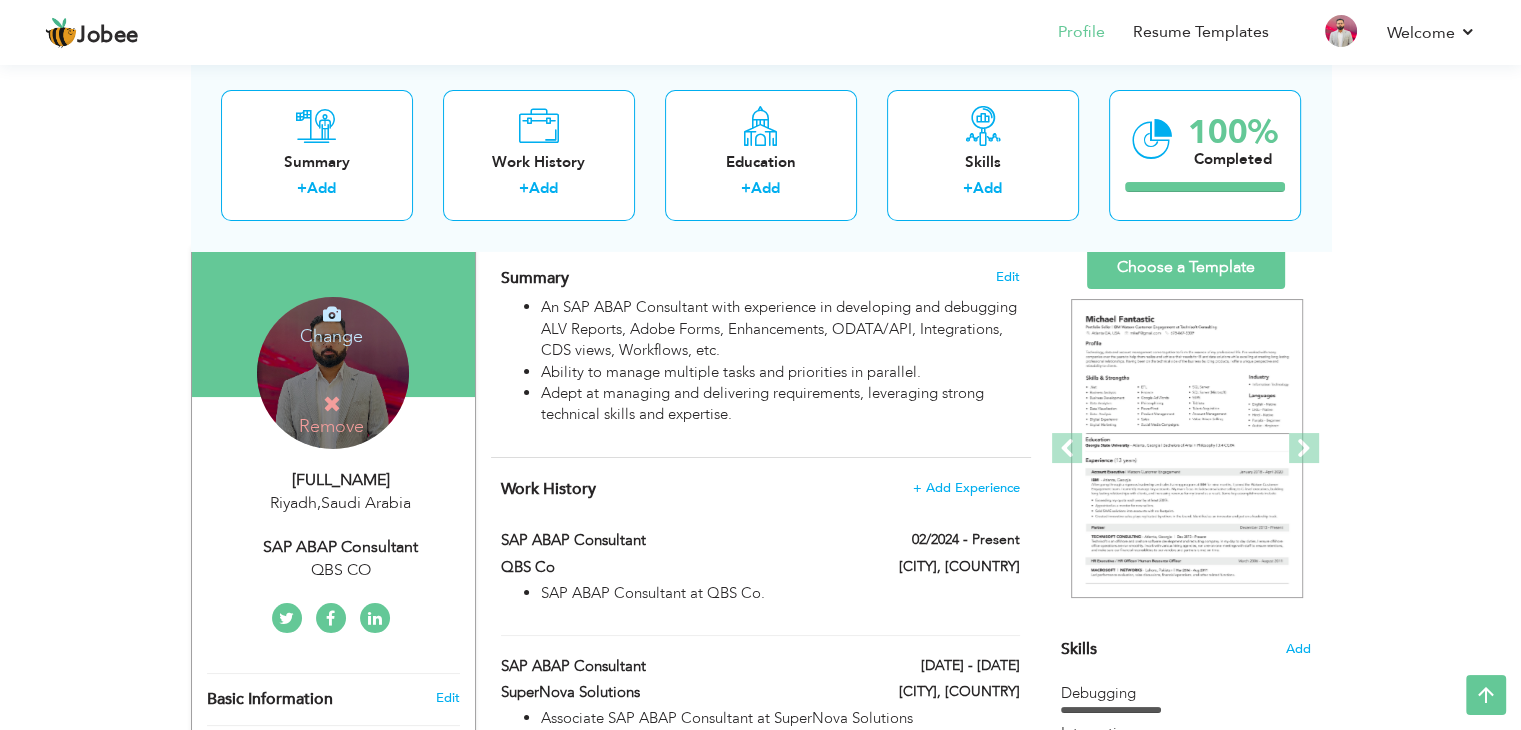 click on "Change" at bounding box center [331, 323] 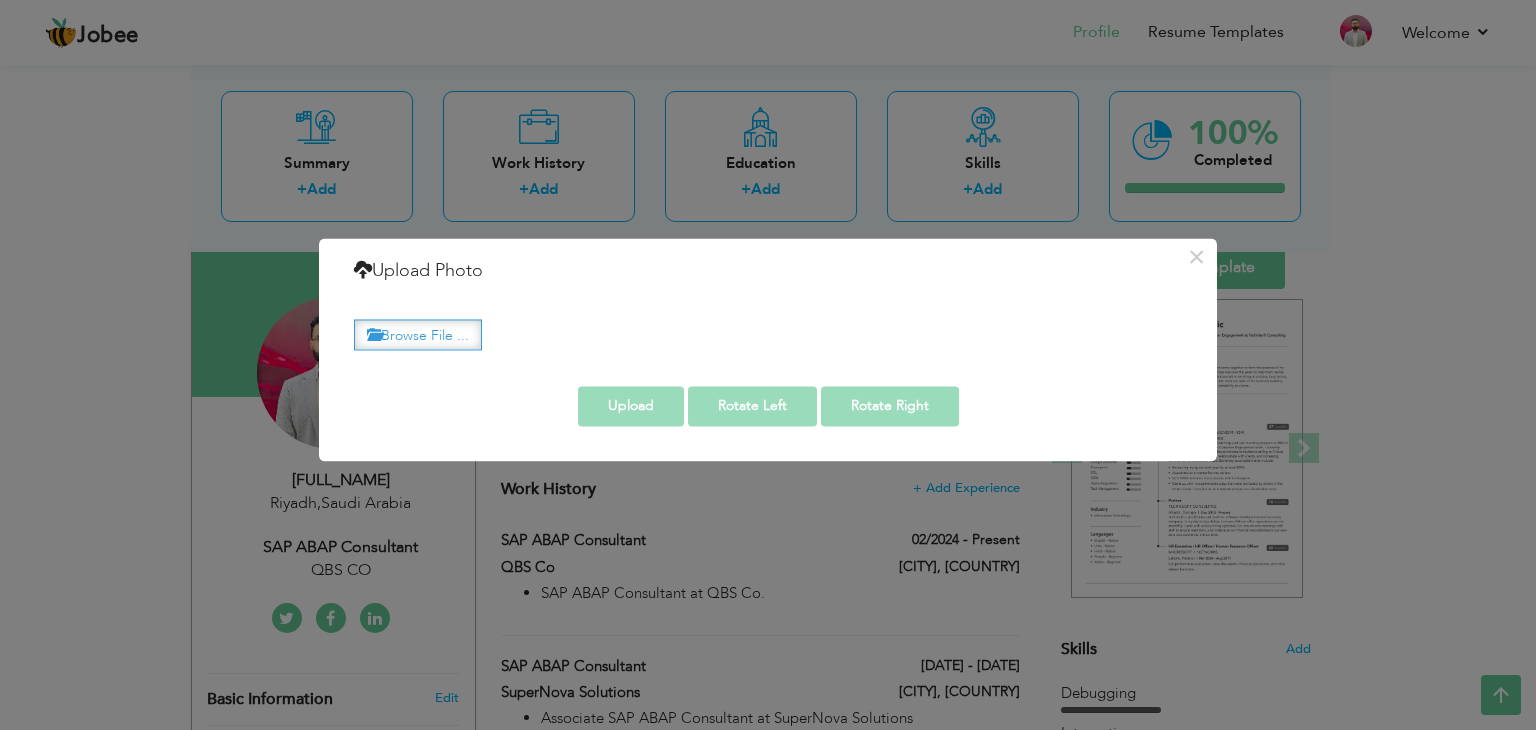 click on "Browse File ..." at bounding box center [418, 334] 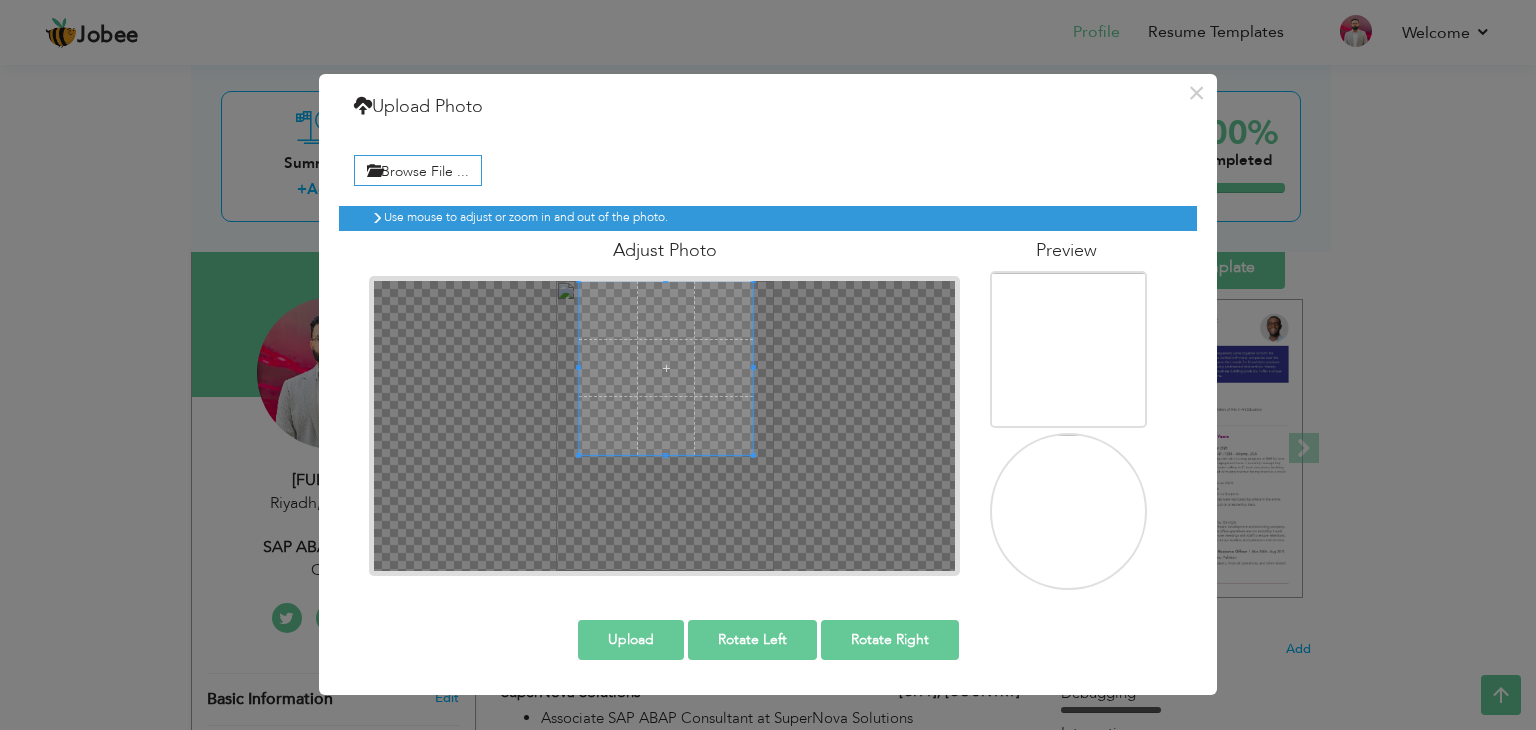 click at bounding box center [666, 368] 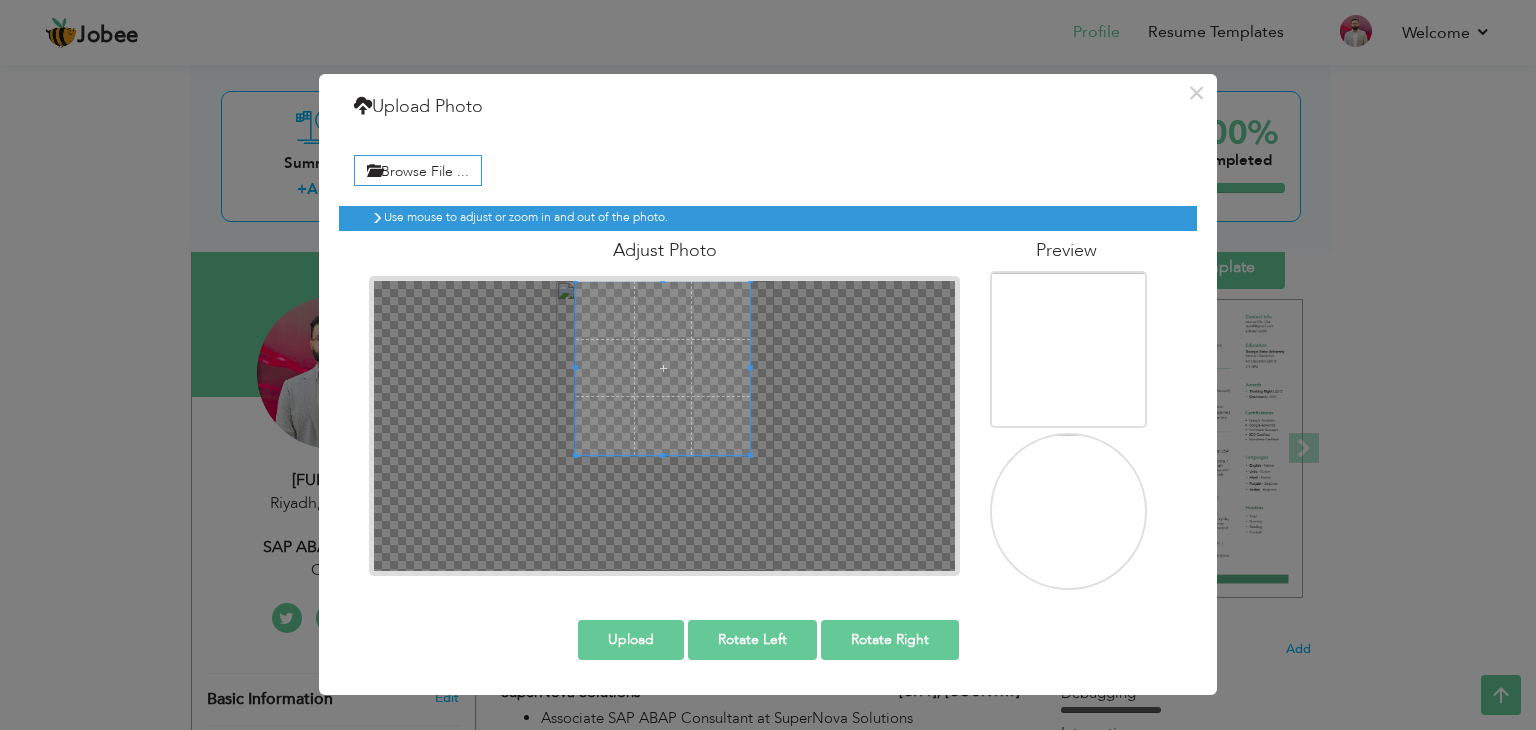 click at bounding box center (663, 368) 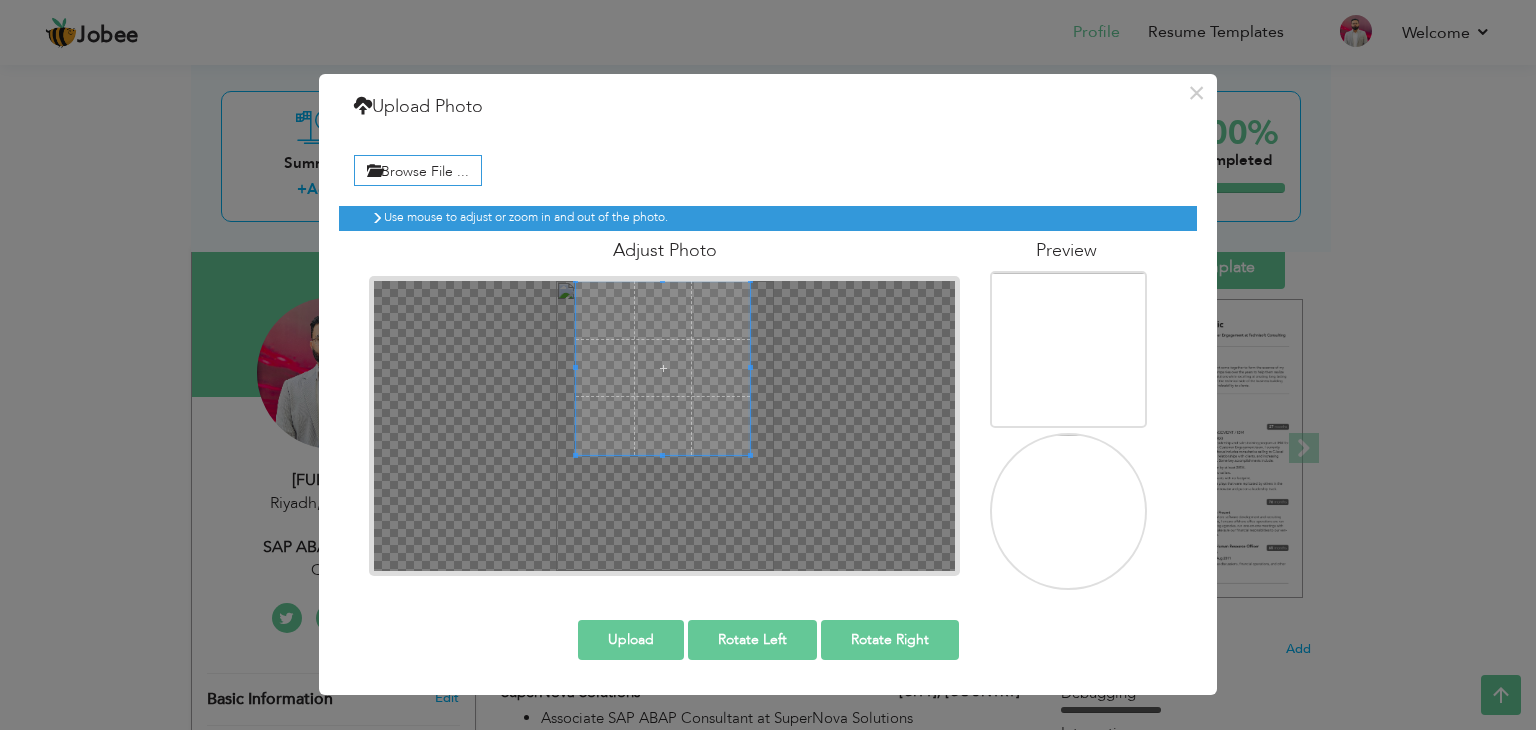 click on "Upload" at bounding box center [631, 640] 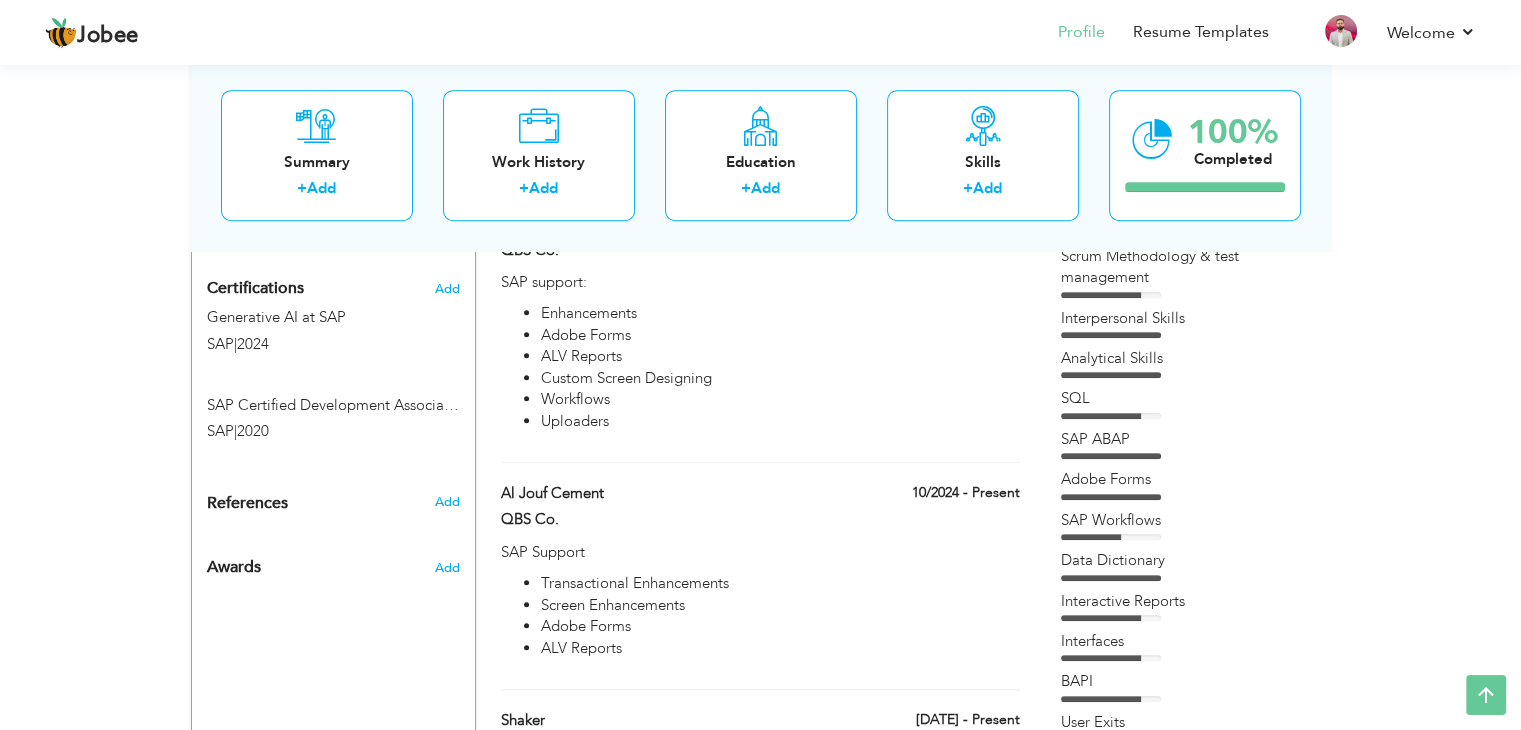 scroll, scrollTop: 0, scrollLeft: 0, axis: both 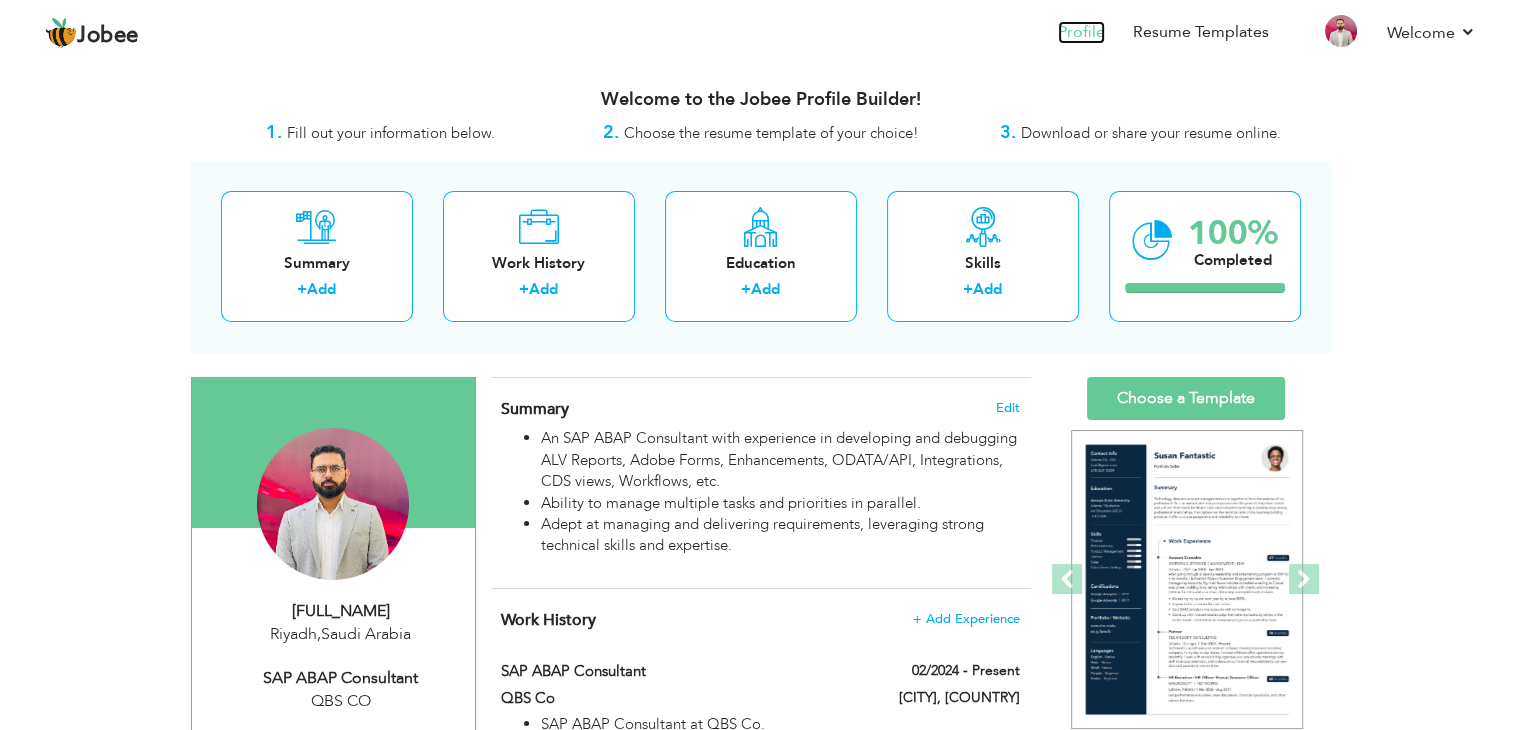 click on "Profile" at bounding box center [1081, 32] 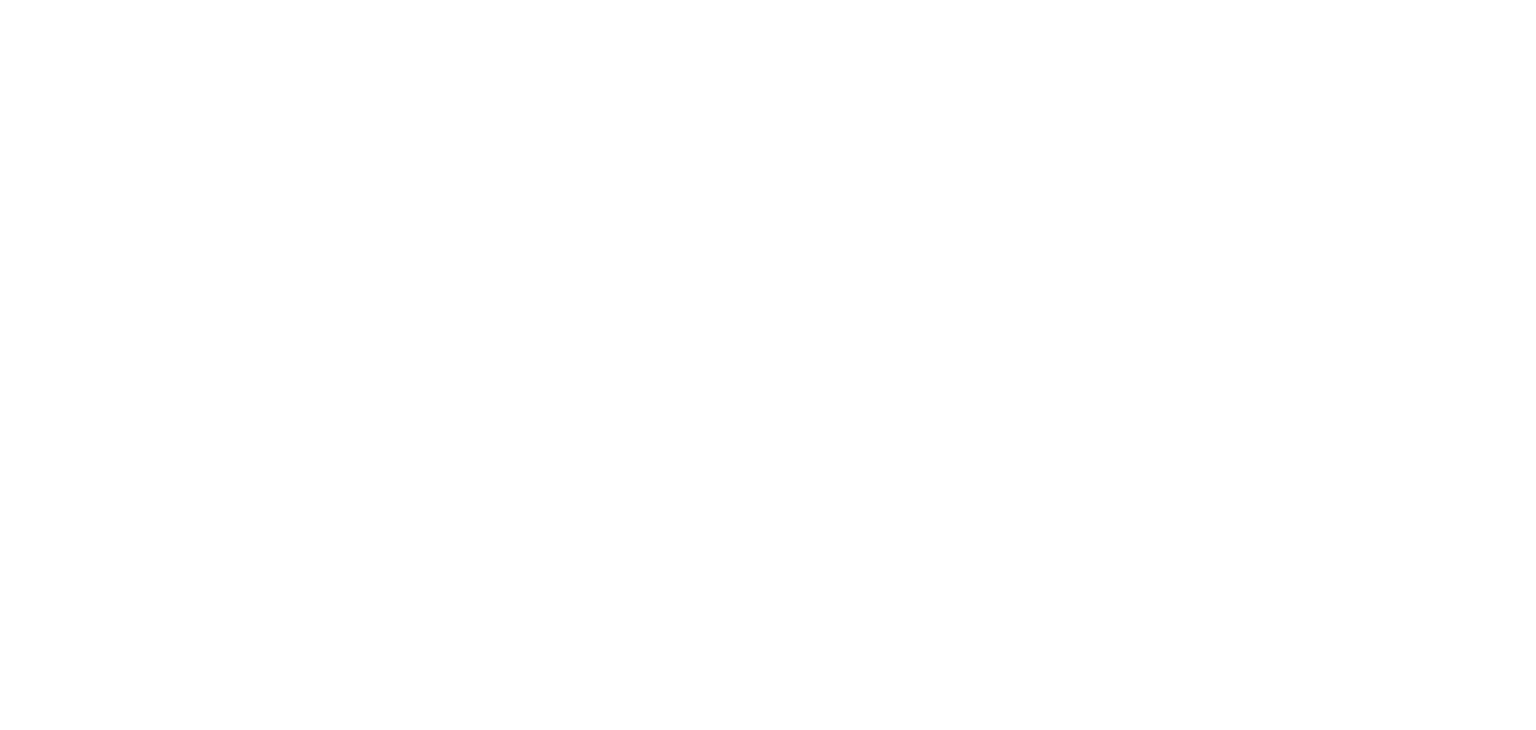 scroll, scrollTop: 0, scrollLeft: 0, axis: both 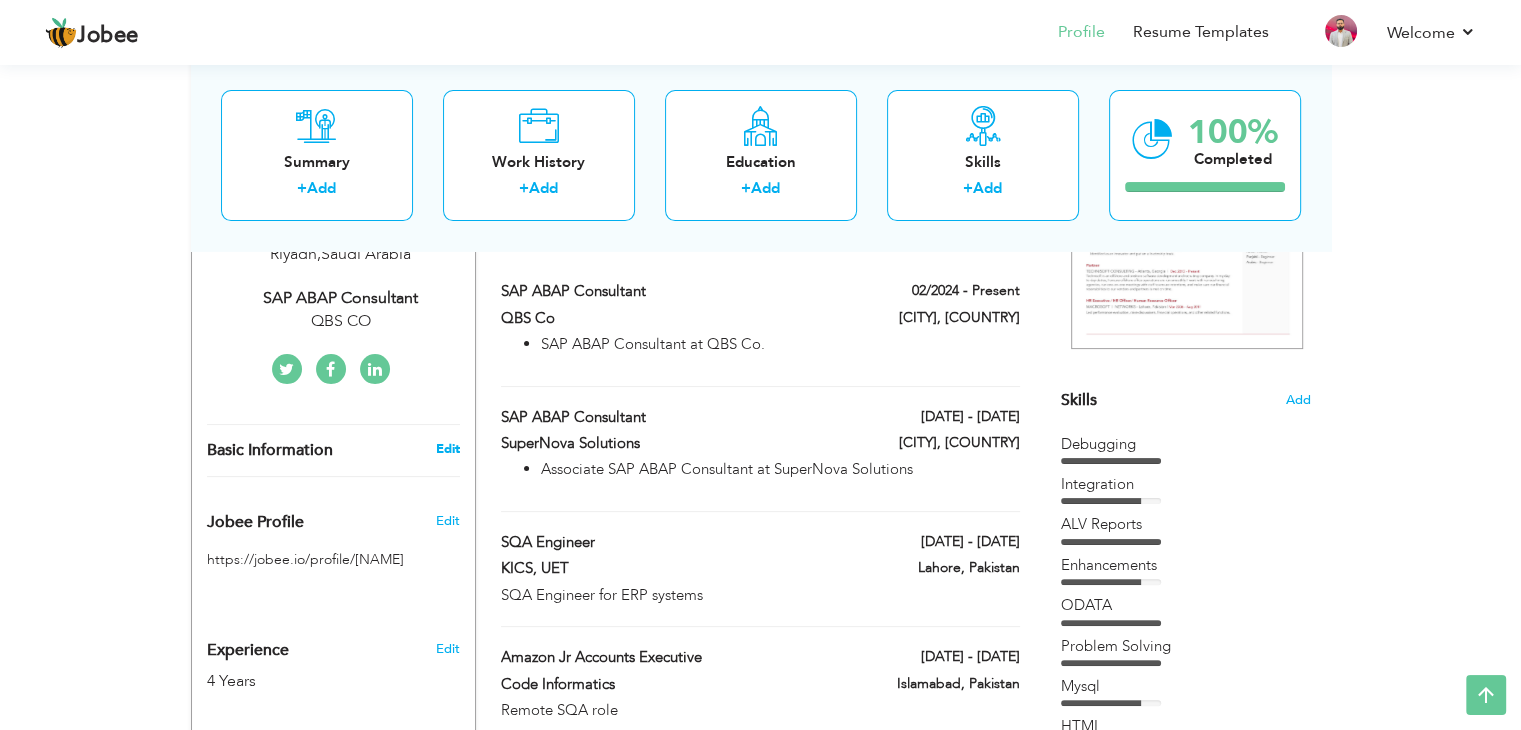 click on "Edit" at bounding box center [447, 449] 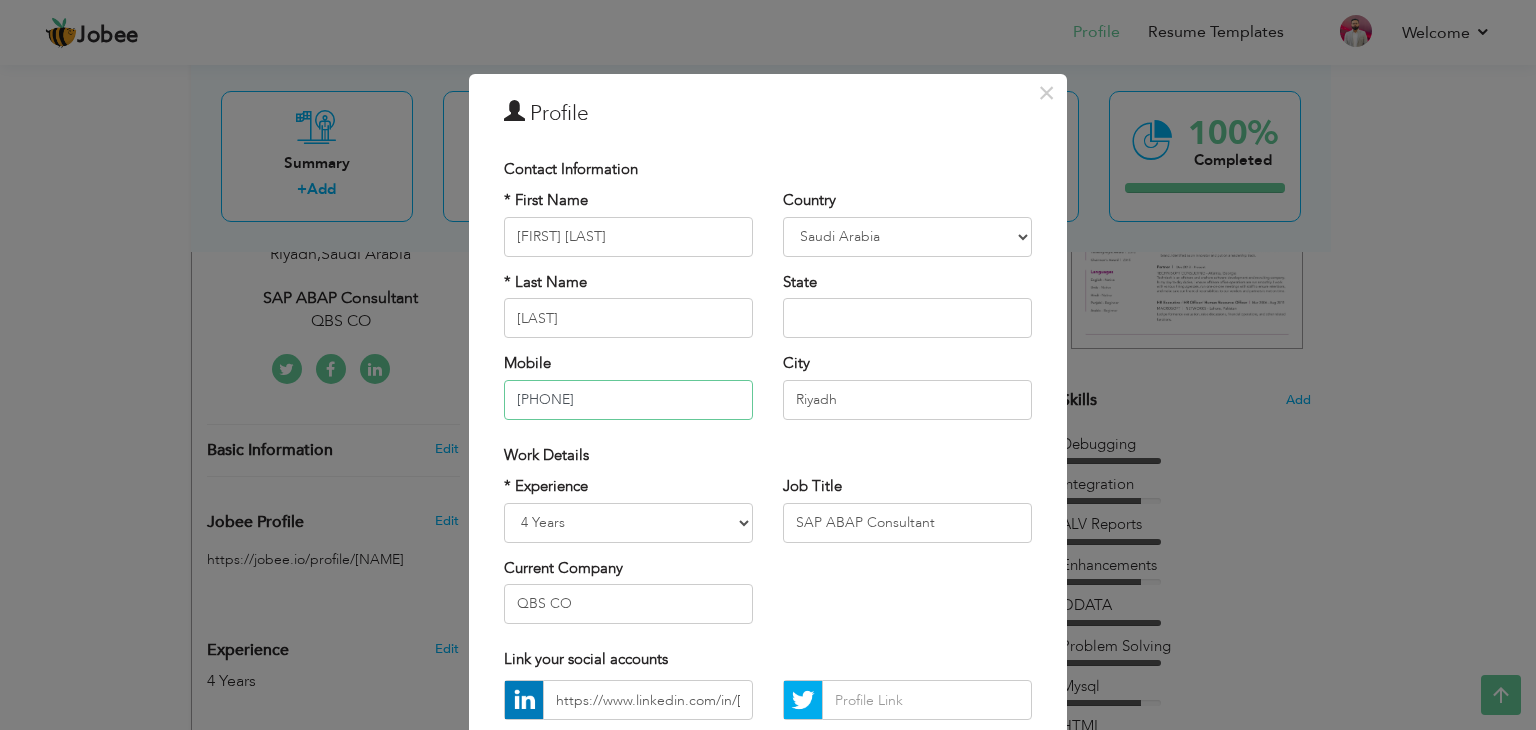 click on "03136655509" at bounding box center [628, 400] 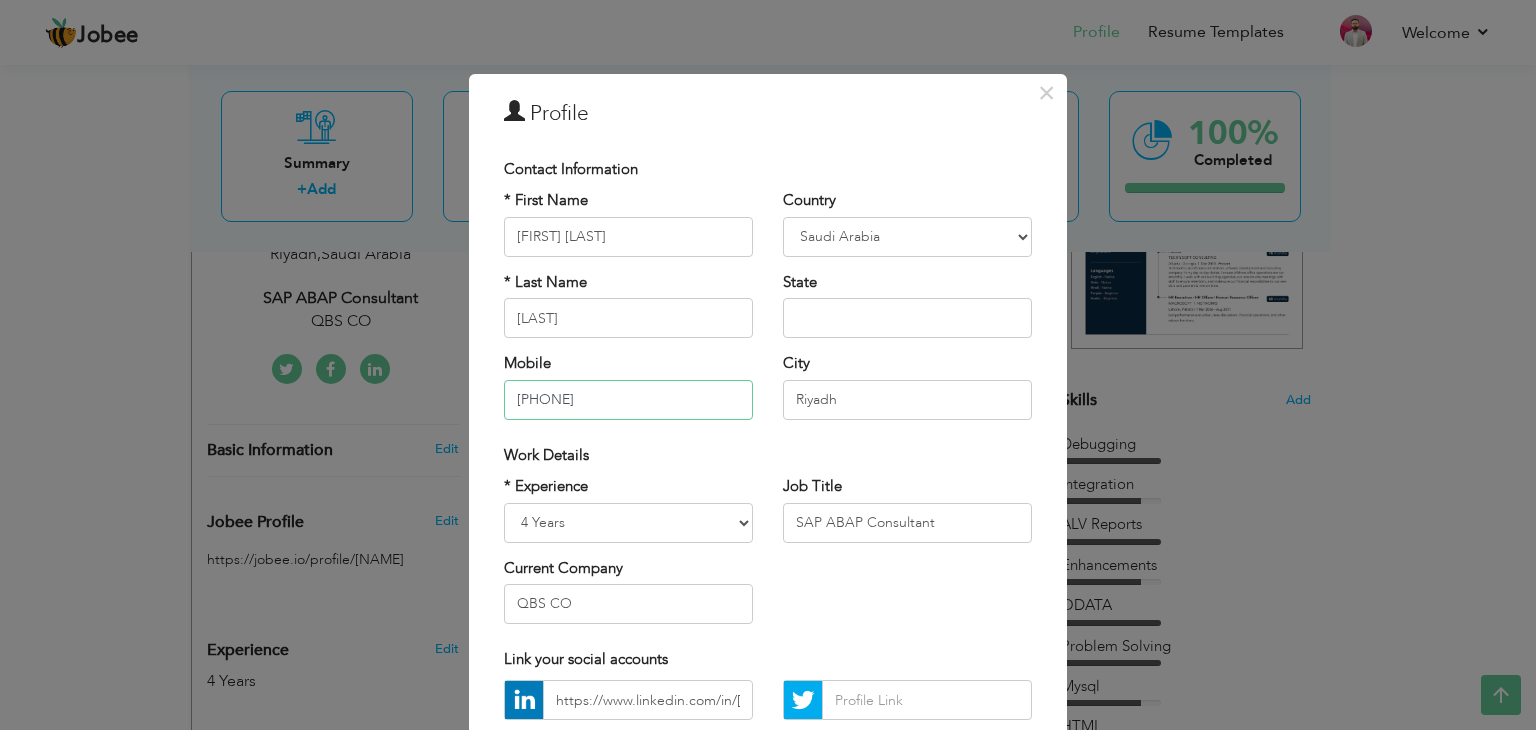 type on "[PHONE]" 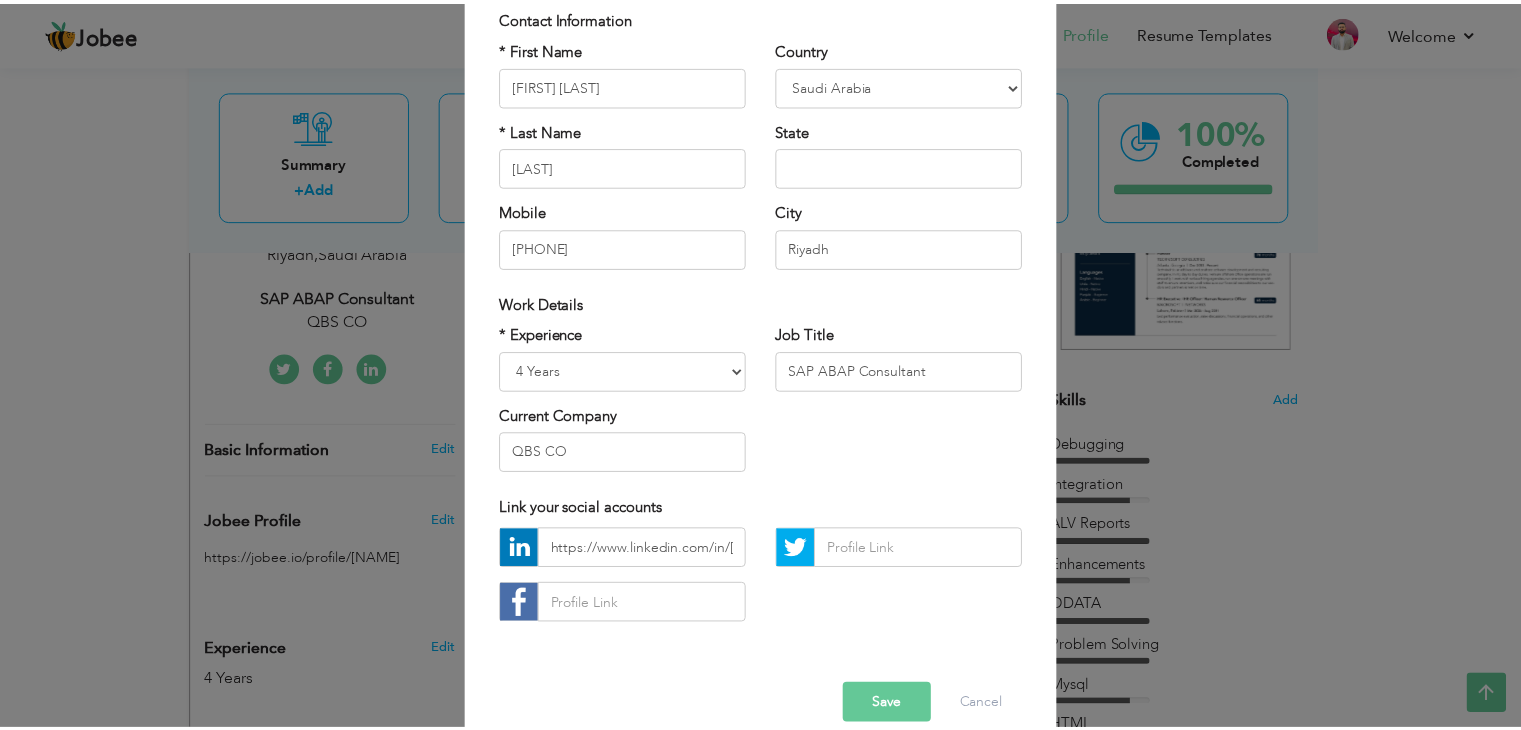 scroll, scrollTop: 152, scrollLeft: 0, axis: vertical 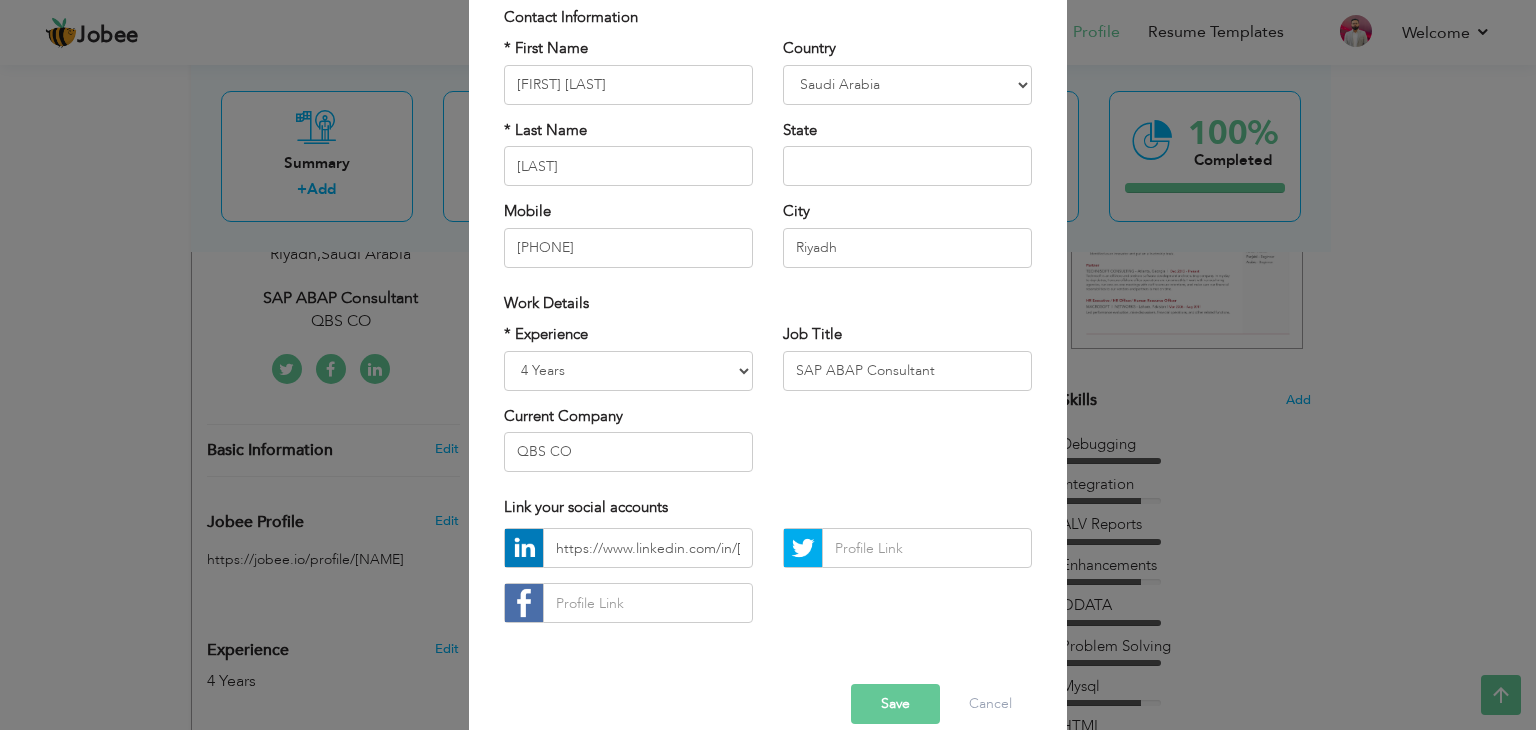 click on "Save" at bounding box center (895, 704) 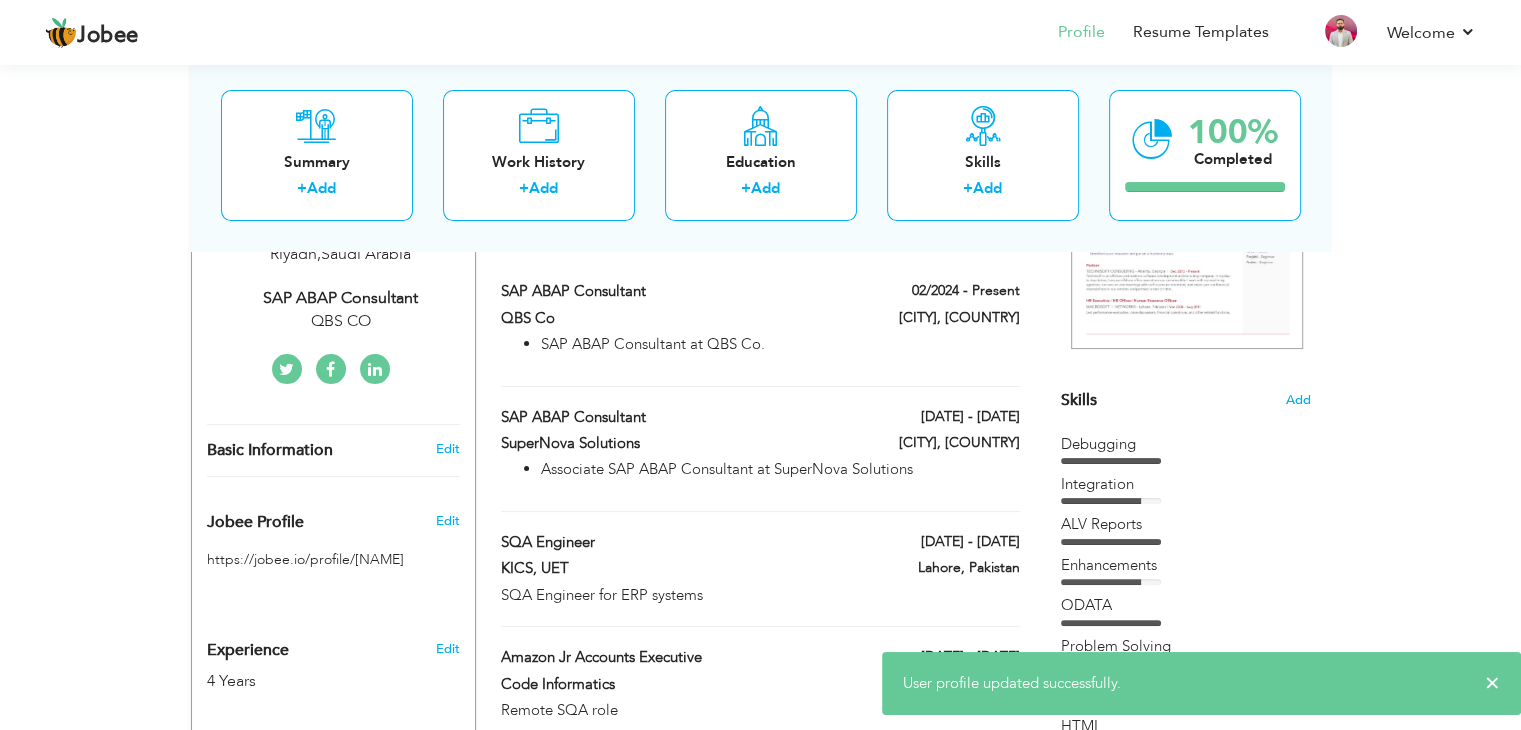scroll, scrollTop: 0, scrollLeft: 0, axis: both 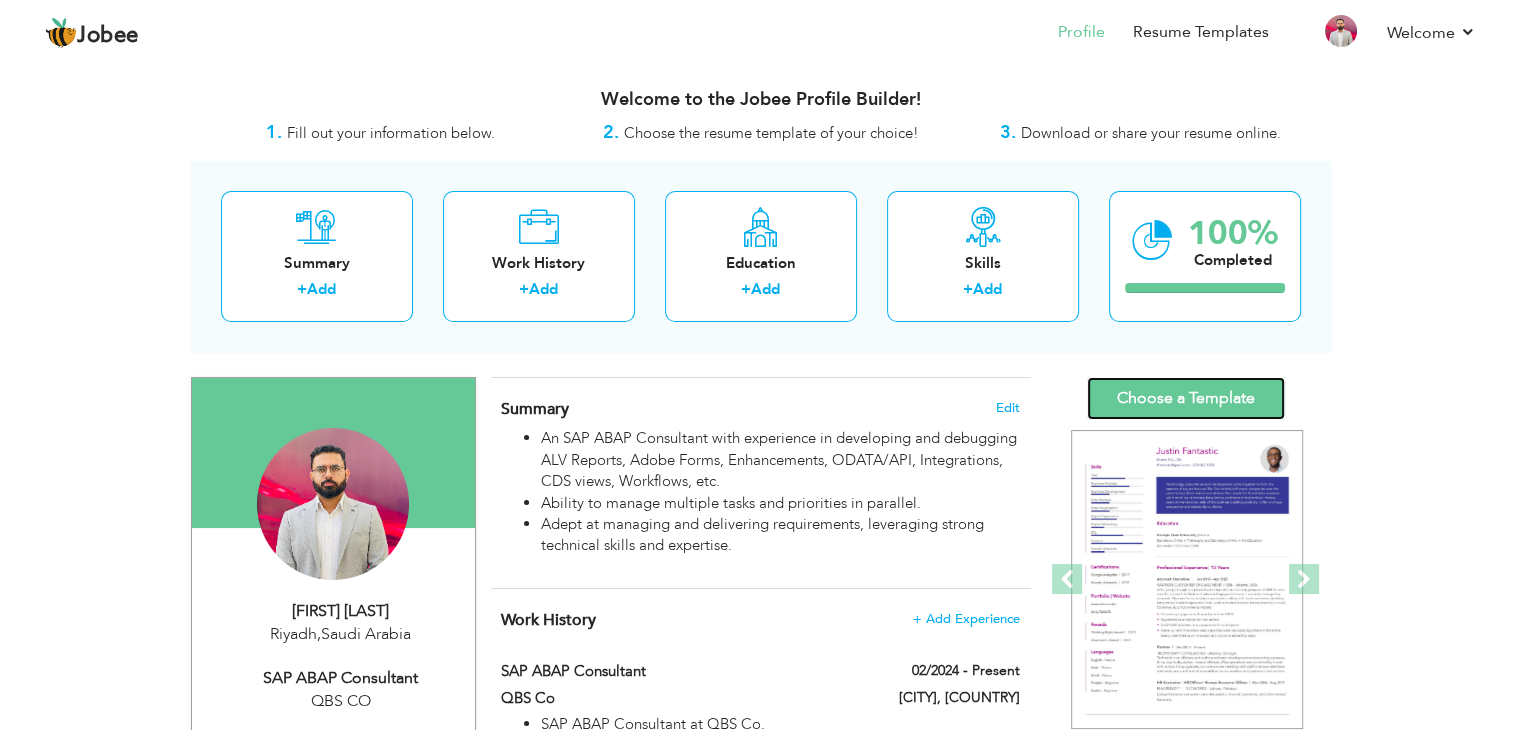 click on "Choose a Template" at bounding box center [1186, 398] 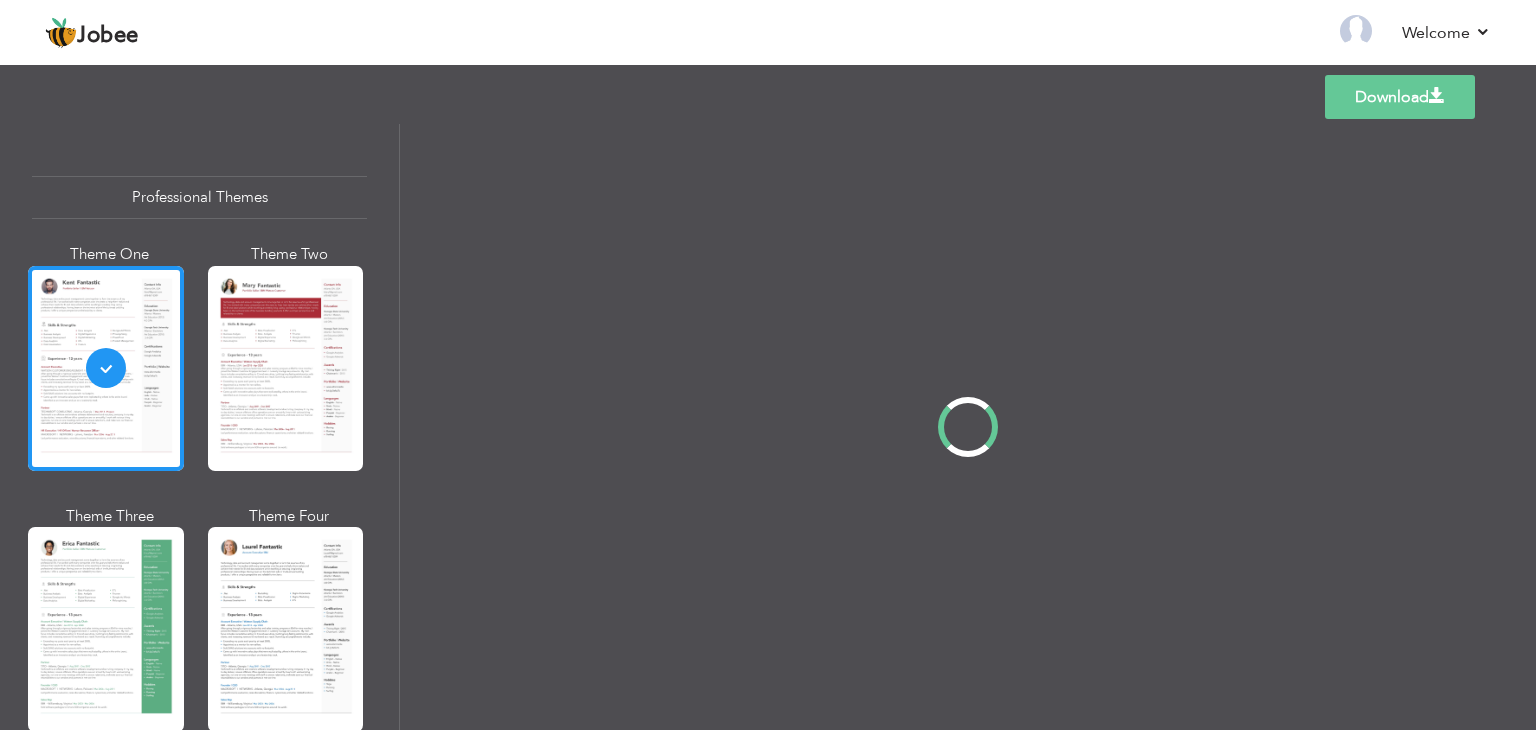 scroll, scrollTop: 0, scrollLeft: 0, axis: both 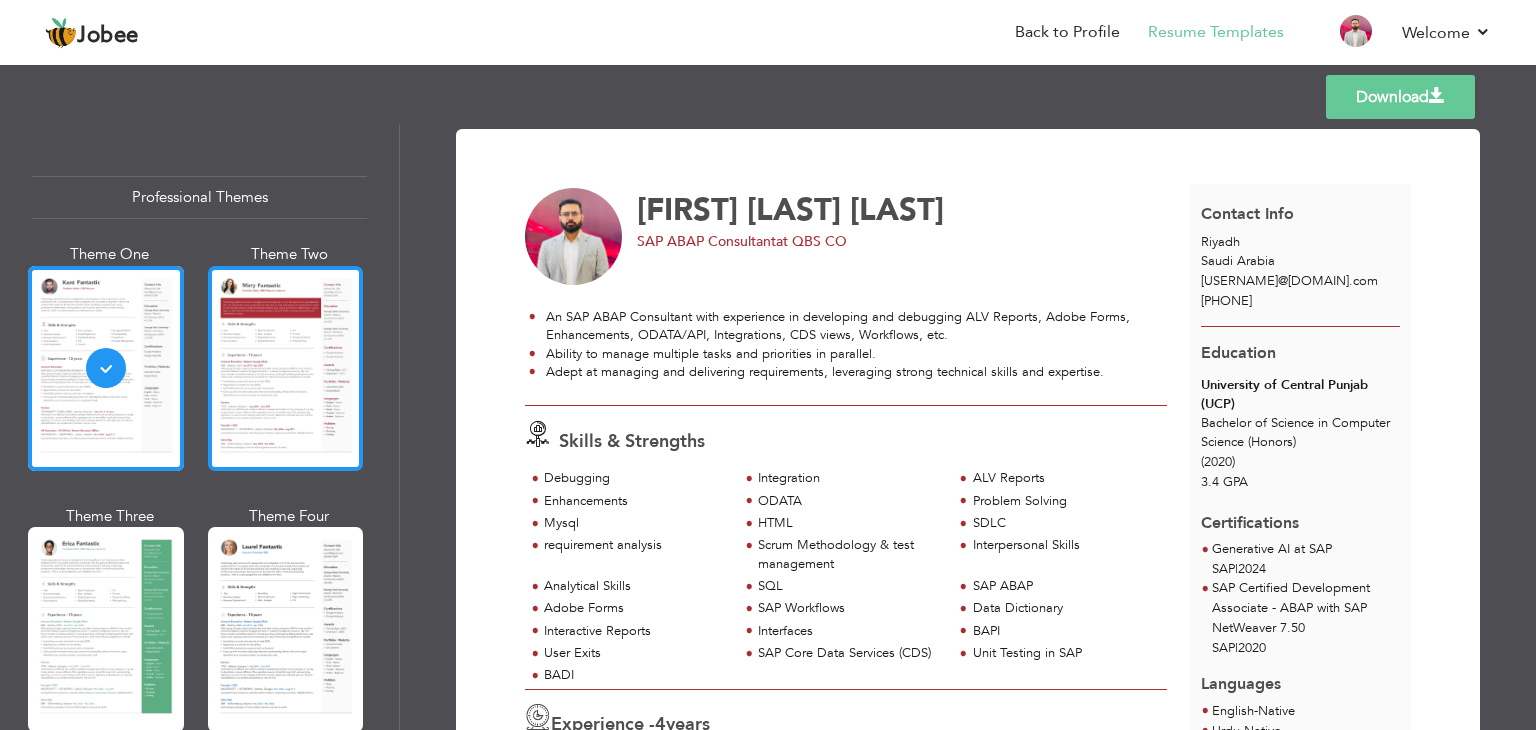 click at bounding box center [286, 368] 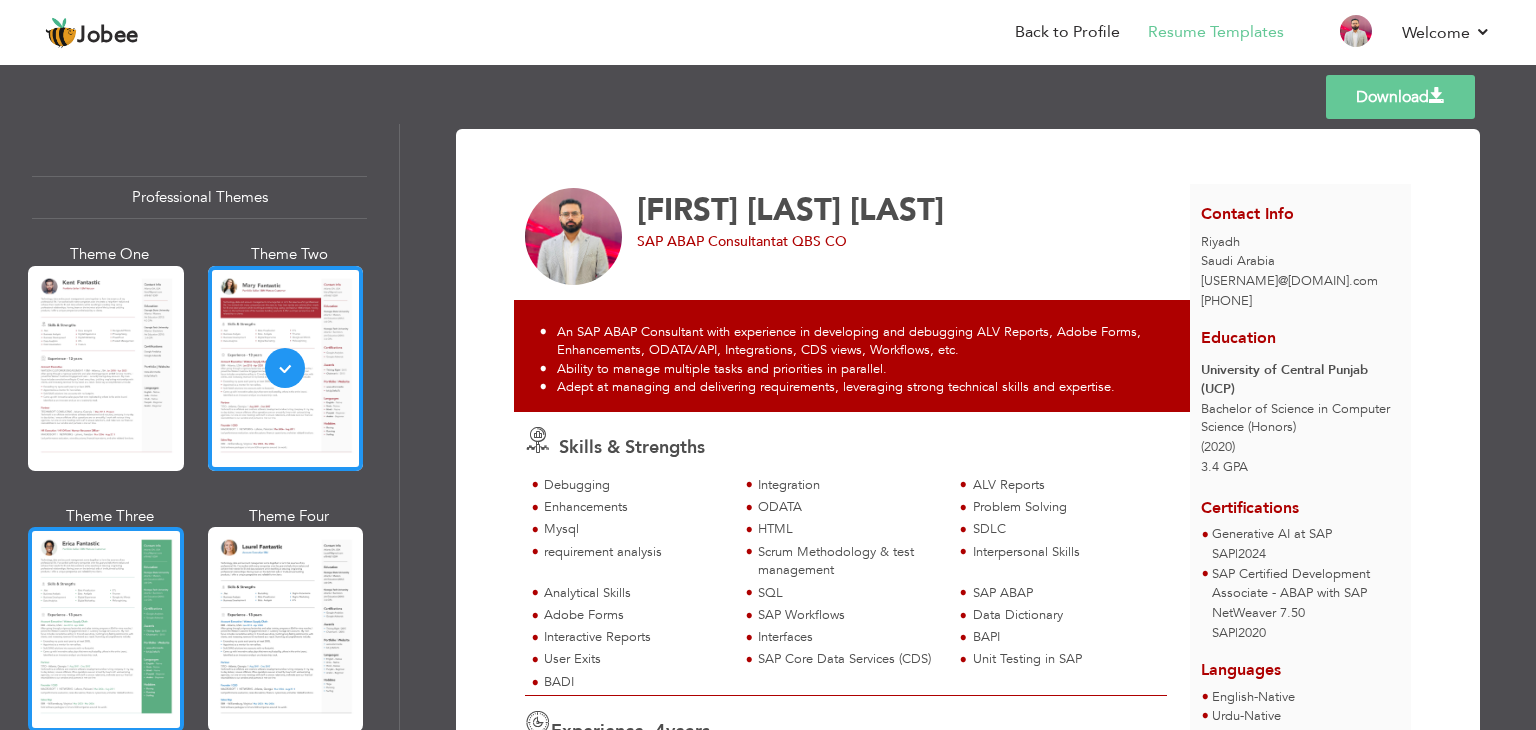 click at bounding box center (106, 629) 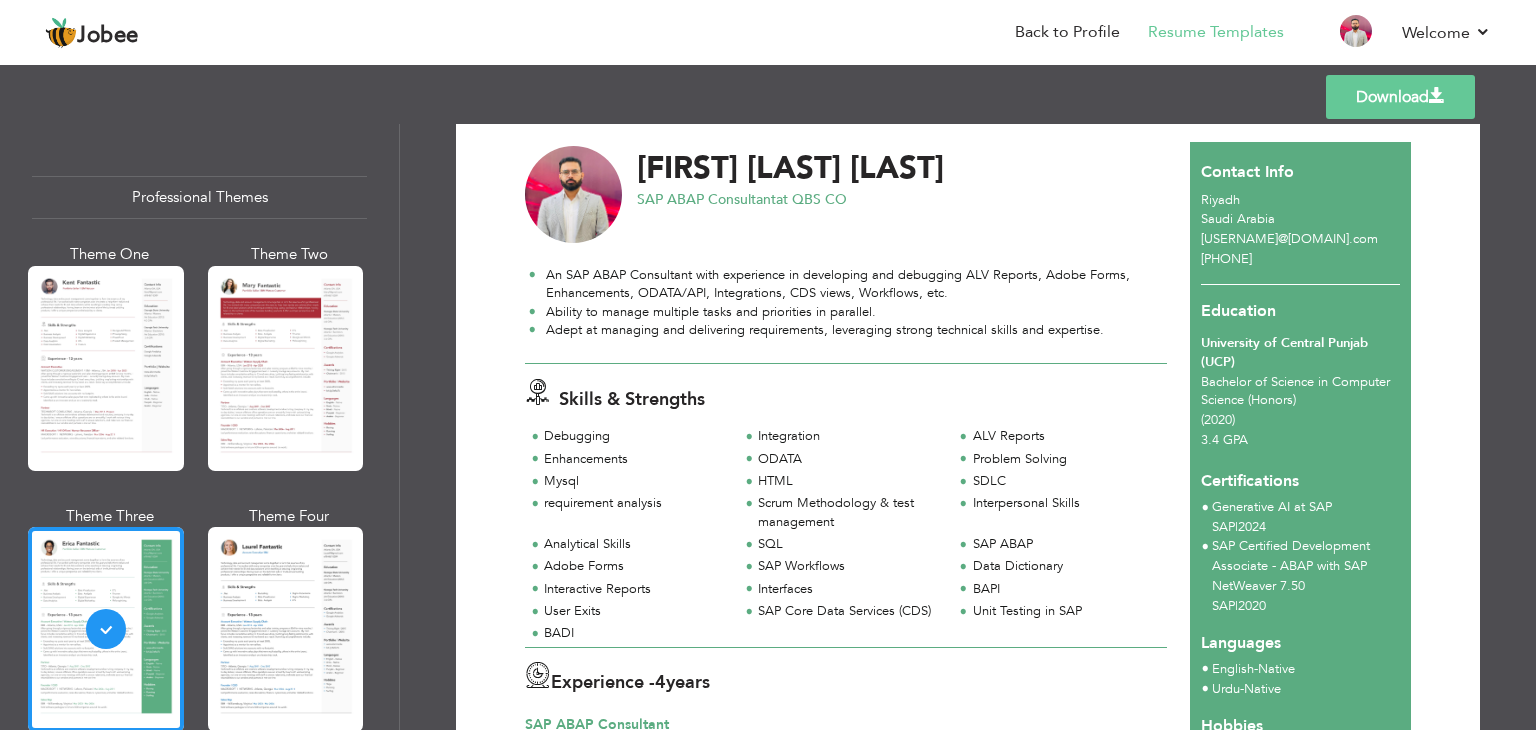 scroll, scrollTop: 0, scrollLeft: 0, axis: both 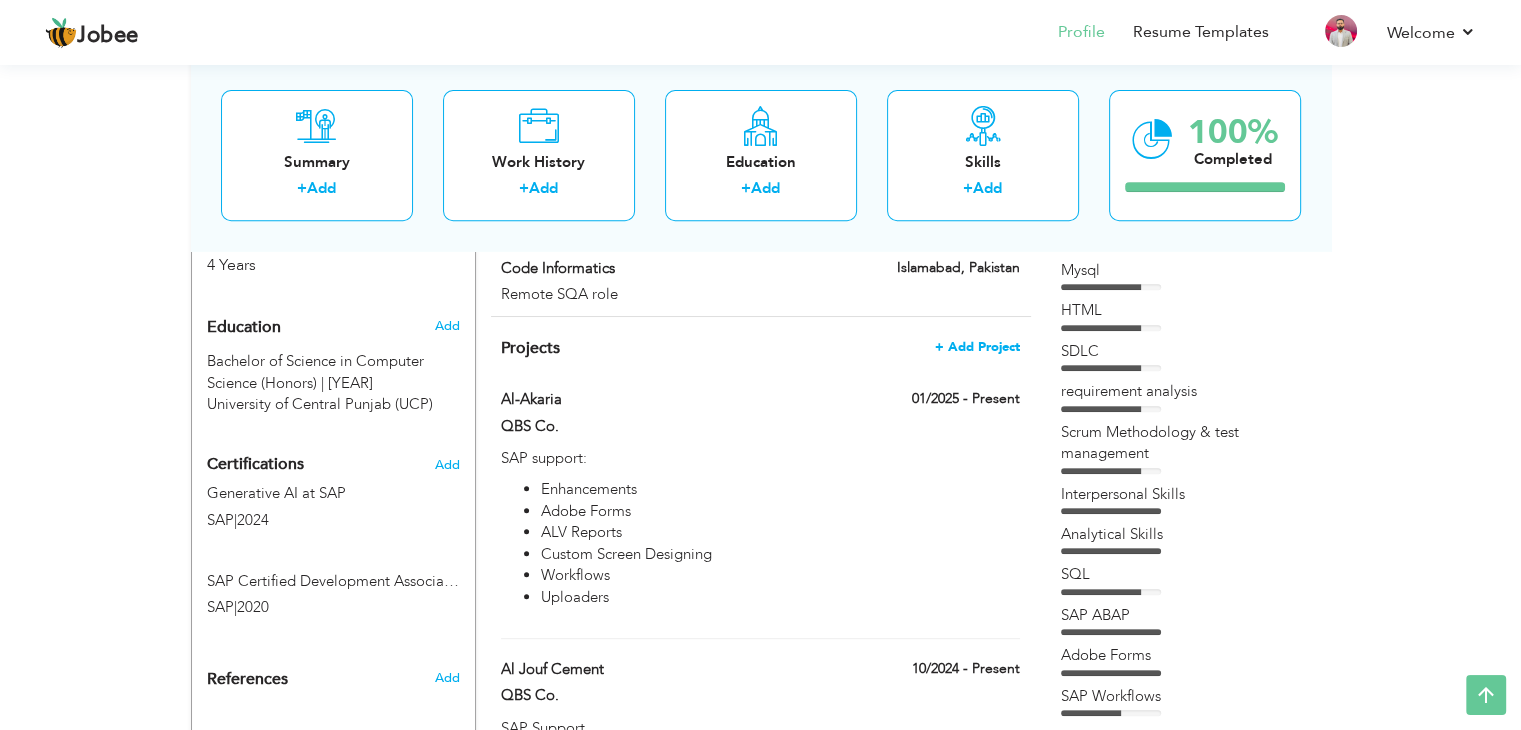 click on "+ Add Project" at bounding box center [977, 347] 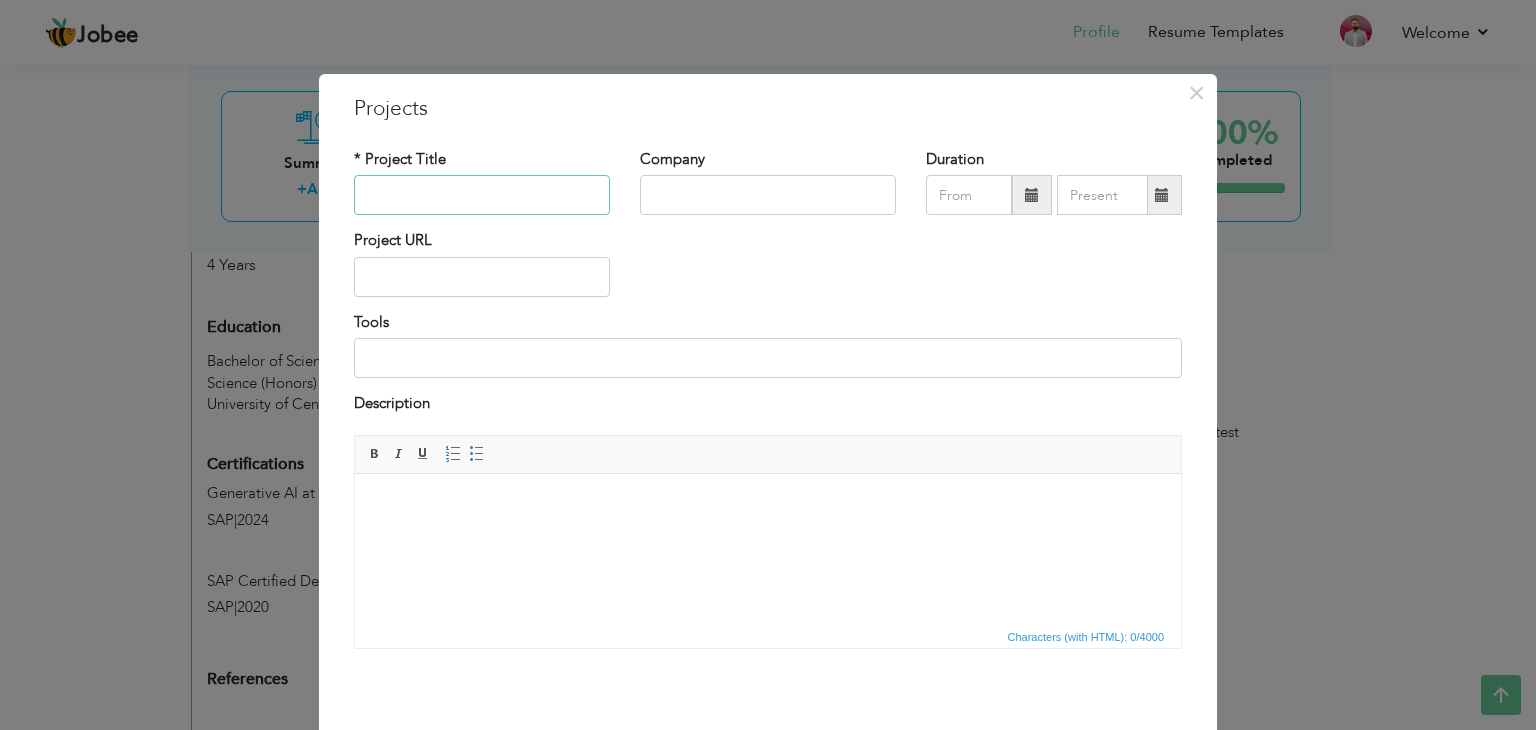 paste on "Mowah Co." 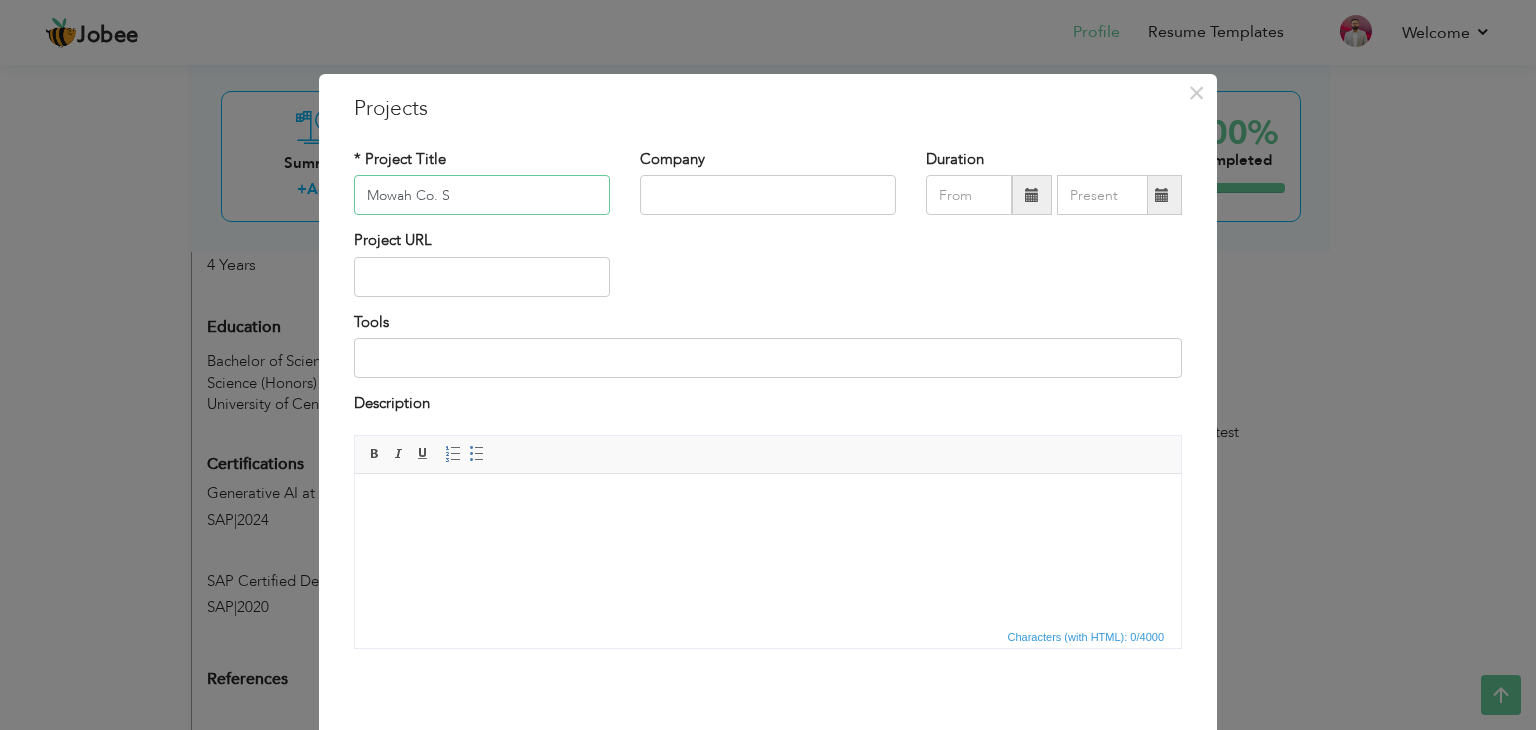 type on "Mowah Co." 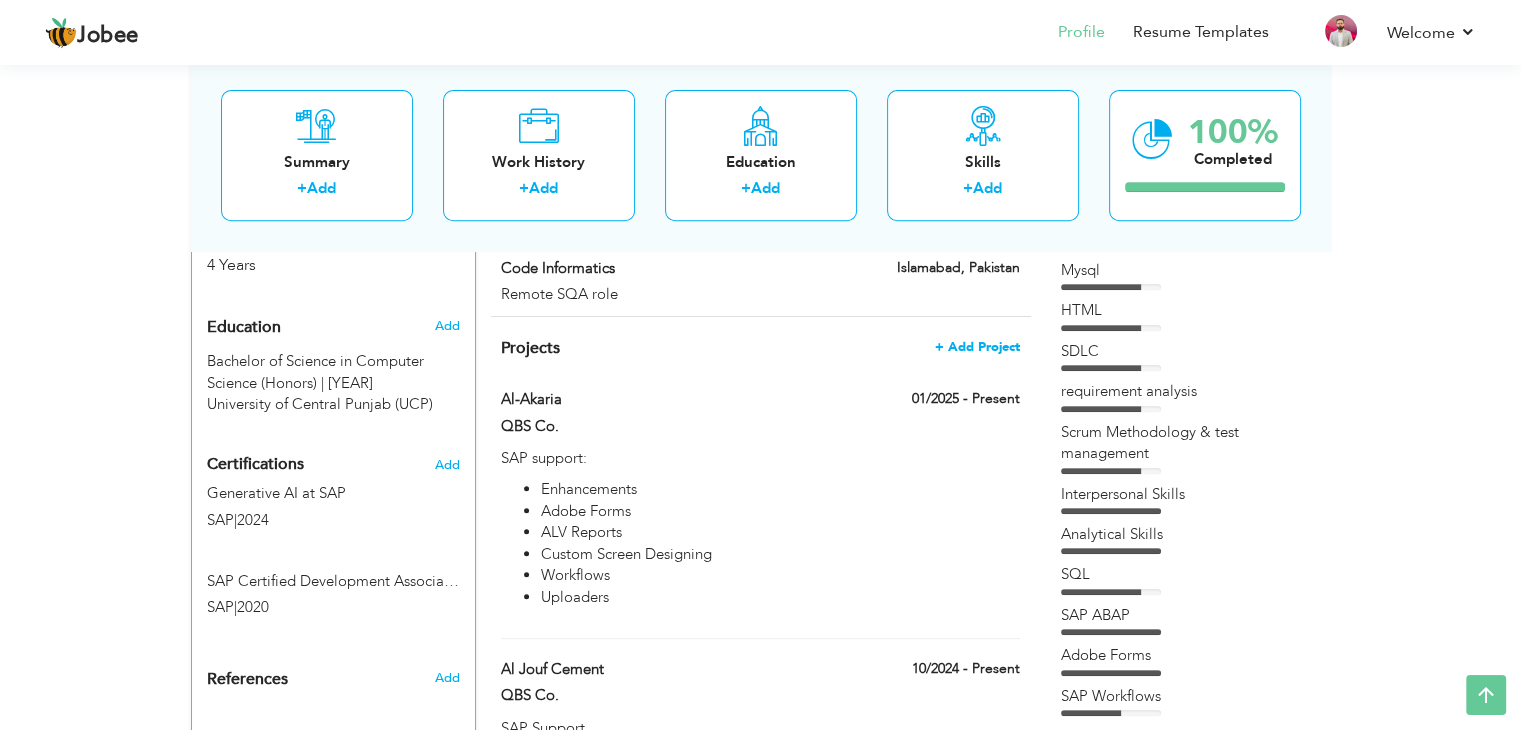 click on "+ Add Project" at bounding box center (977, 347) 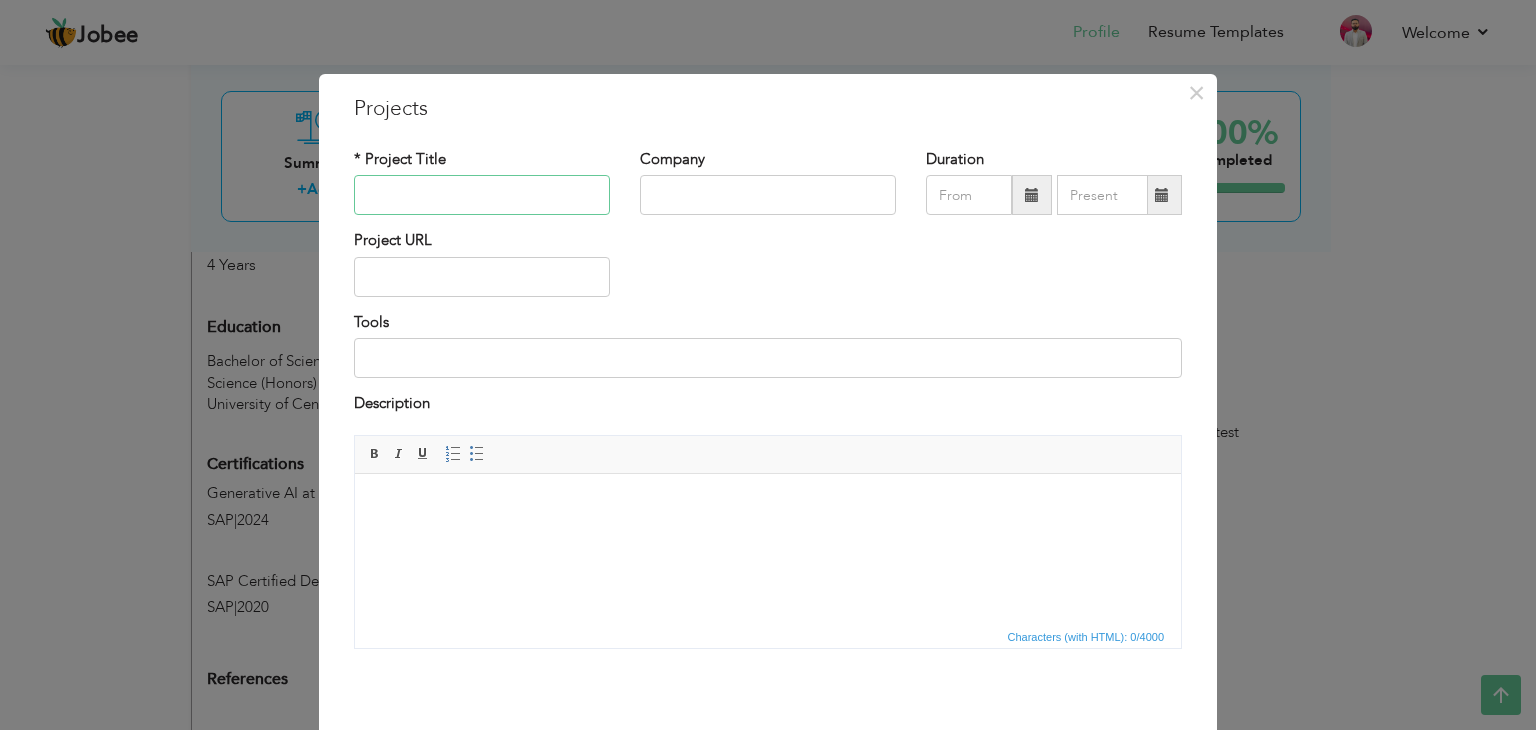 paste on "Mowah Co." 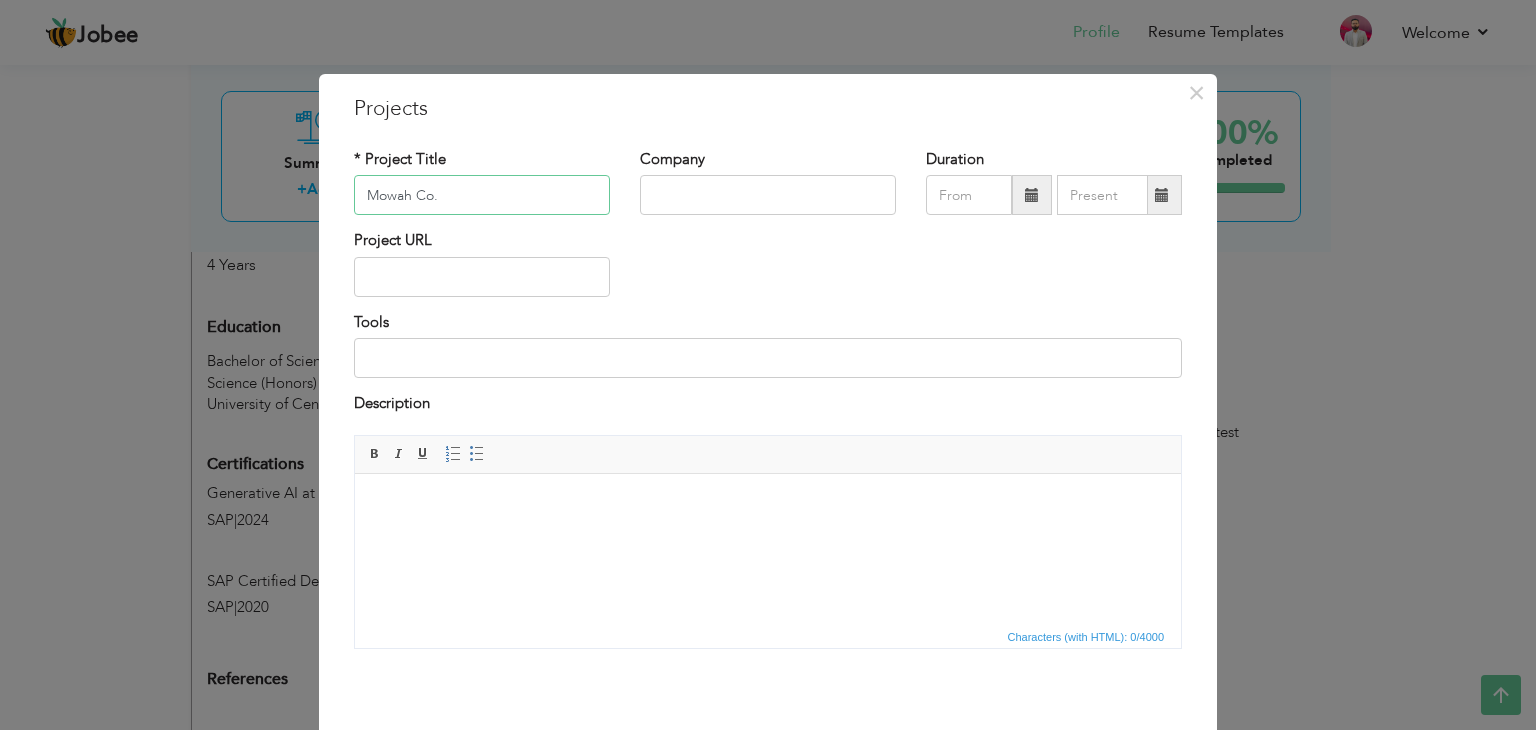 type on "Mowah Co." 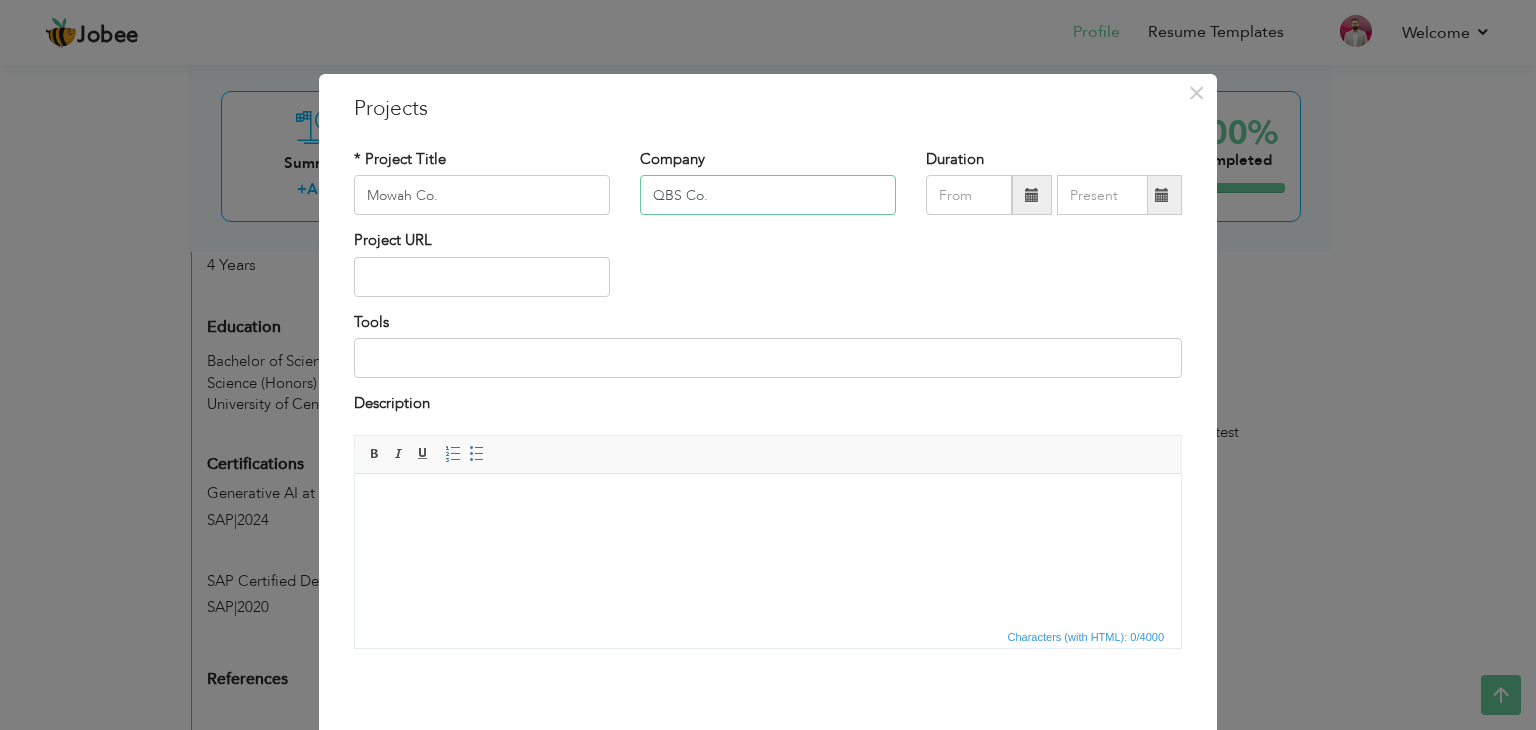 type on "QBS Co." 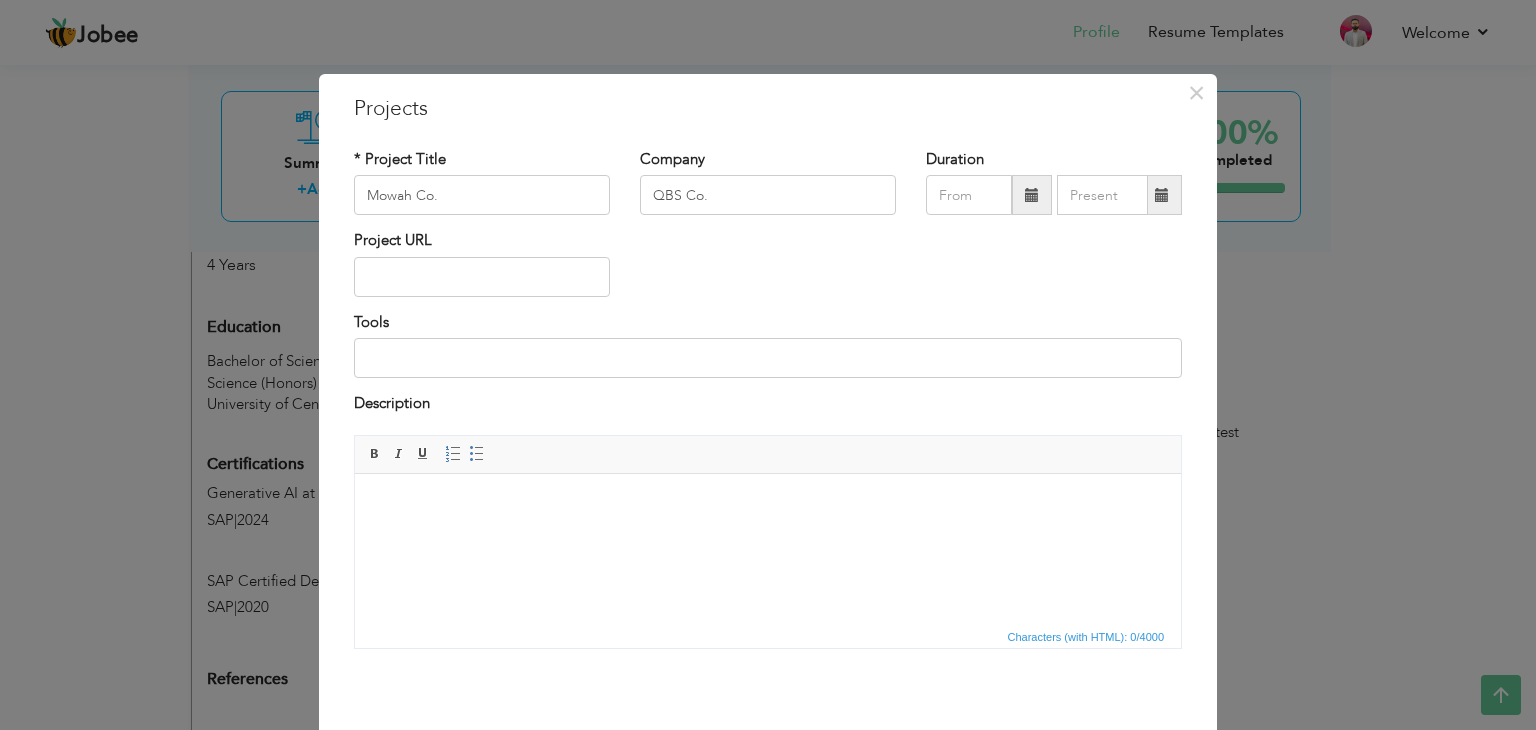 click at bounding box center (1032, 195) 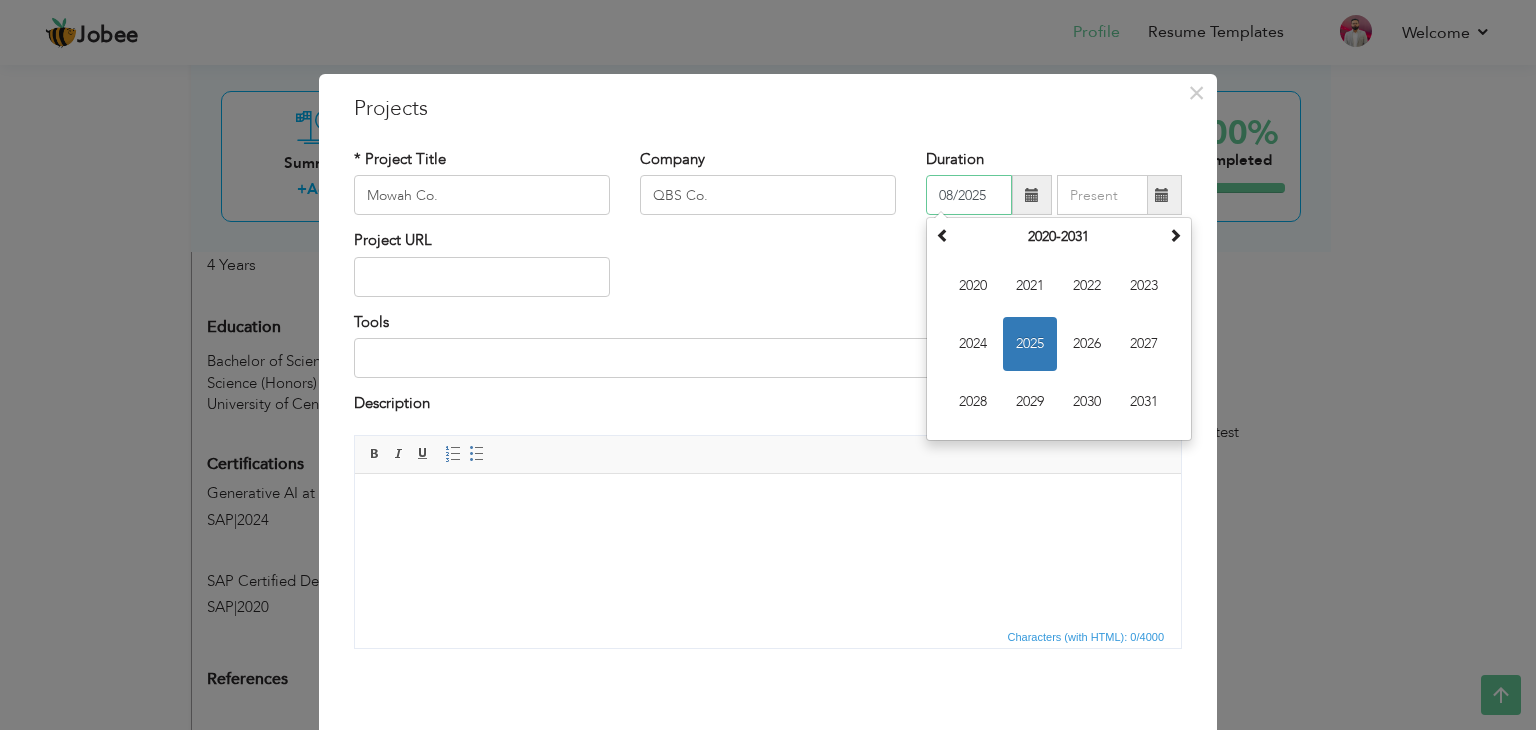 click on "08/2025" at bounding box center (969, 195) 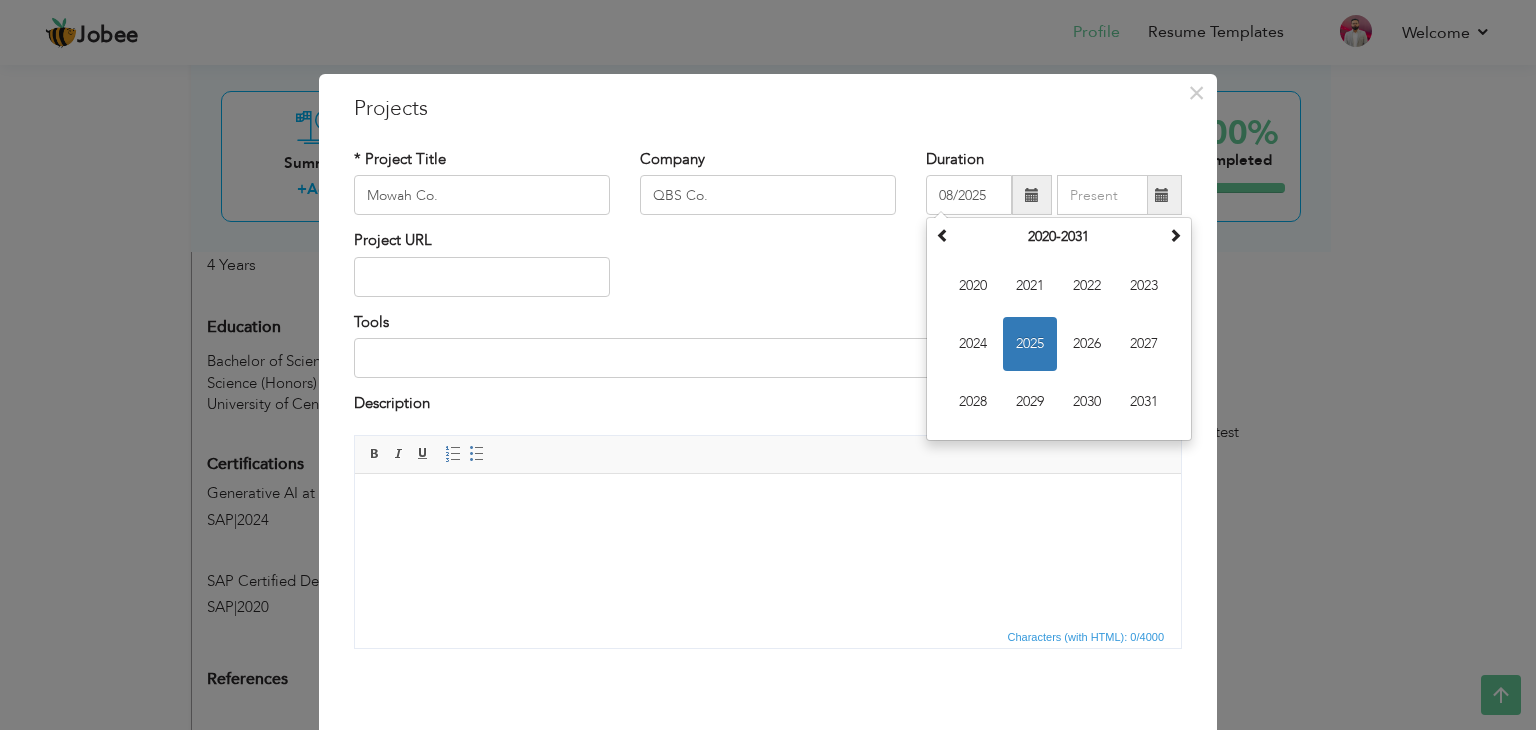 click at bounding box center [1032, 195] 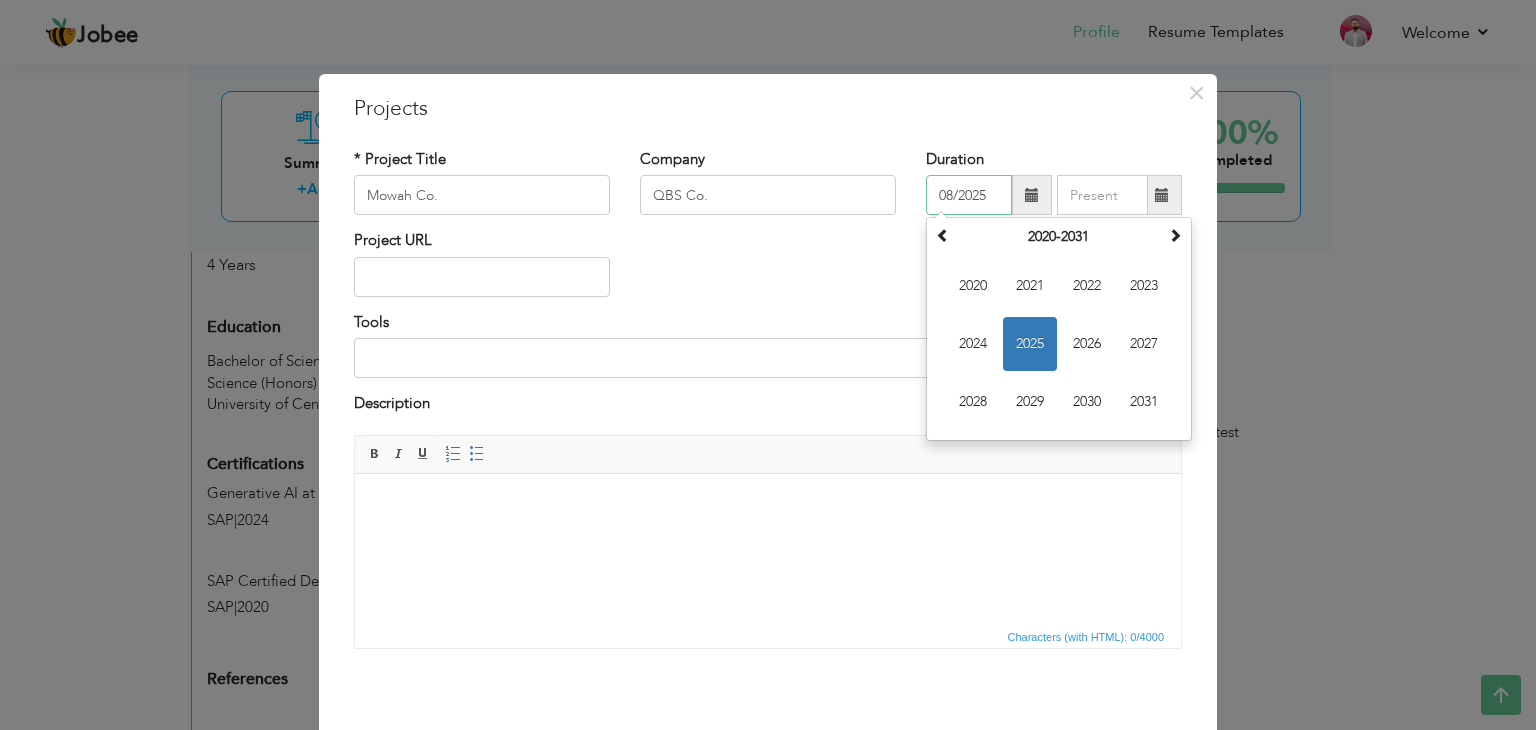 click on "2025" at bounding box center (1030, 344) 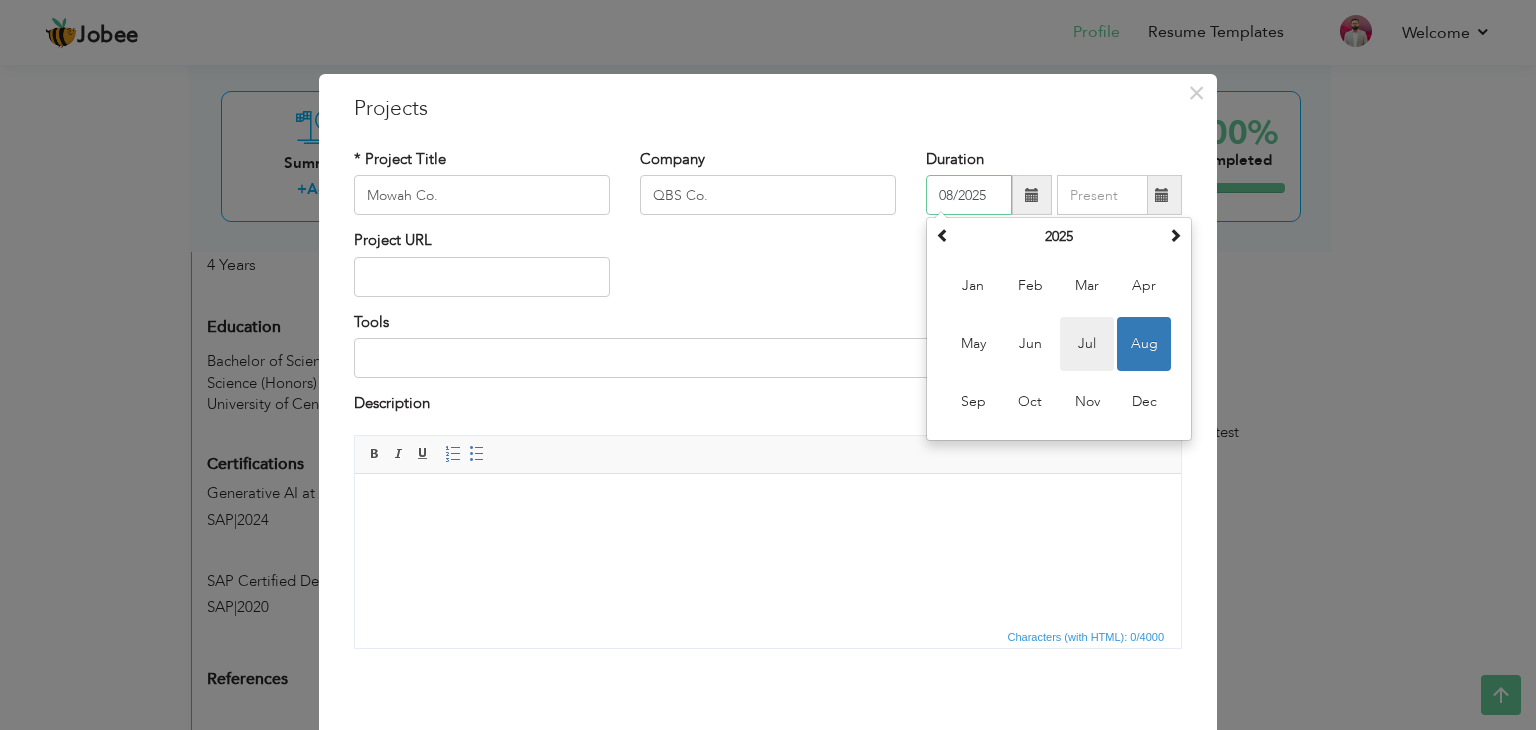 click on "Jul" at bounding box center [1087, 344] 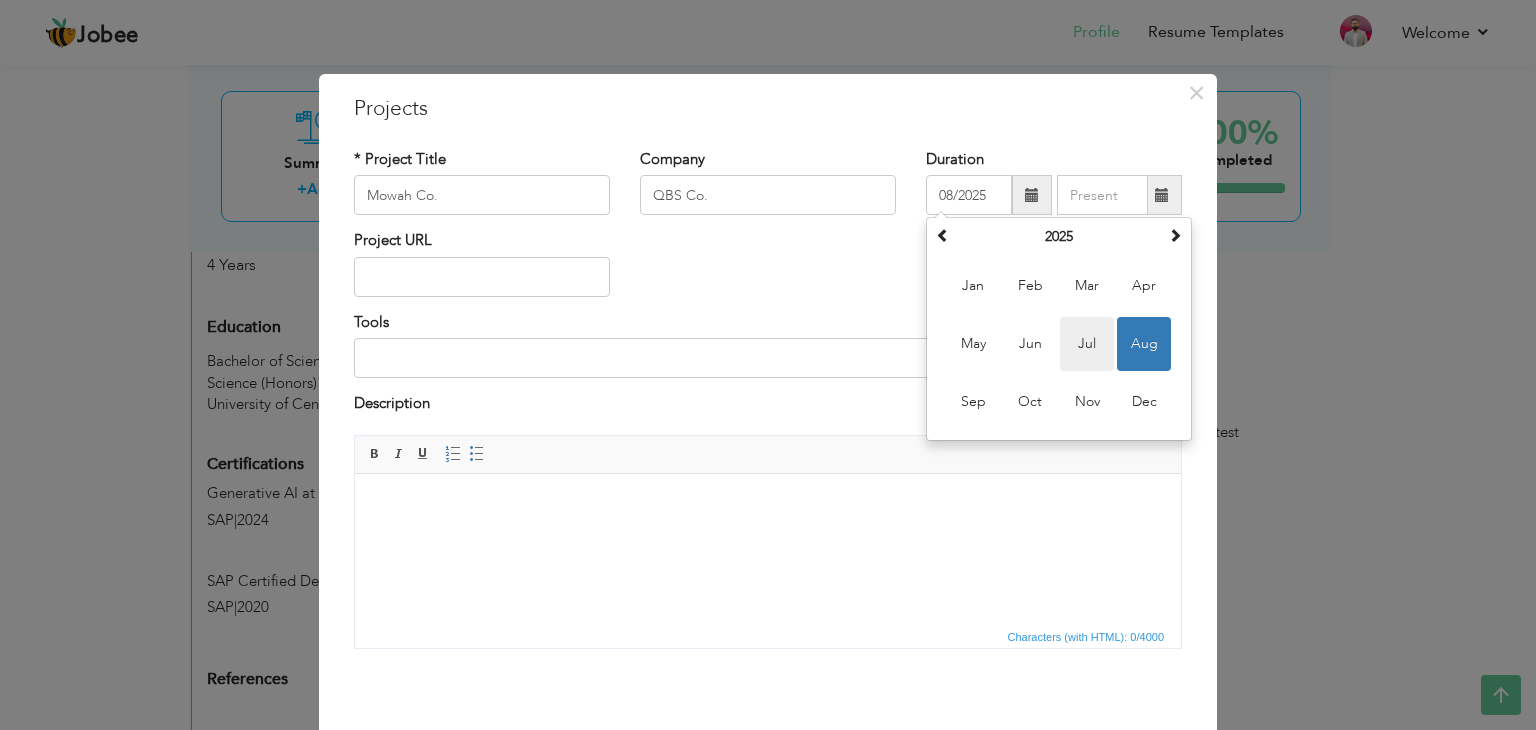type on "07/2025" 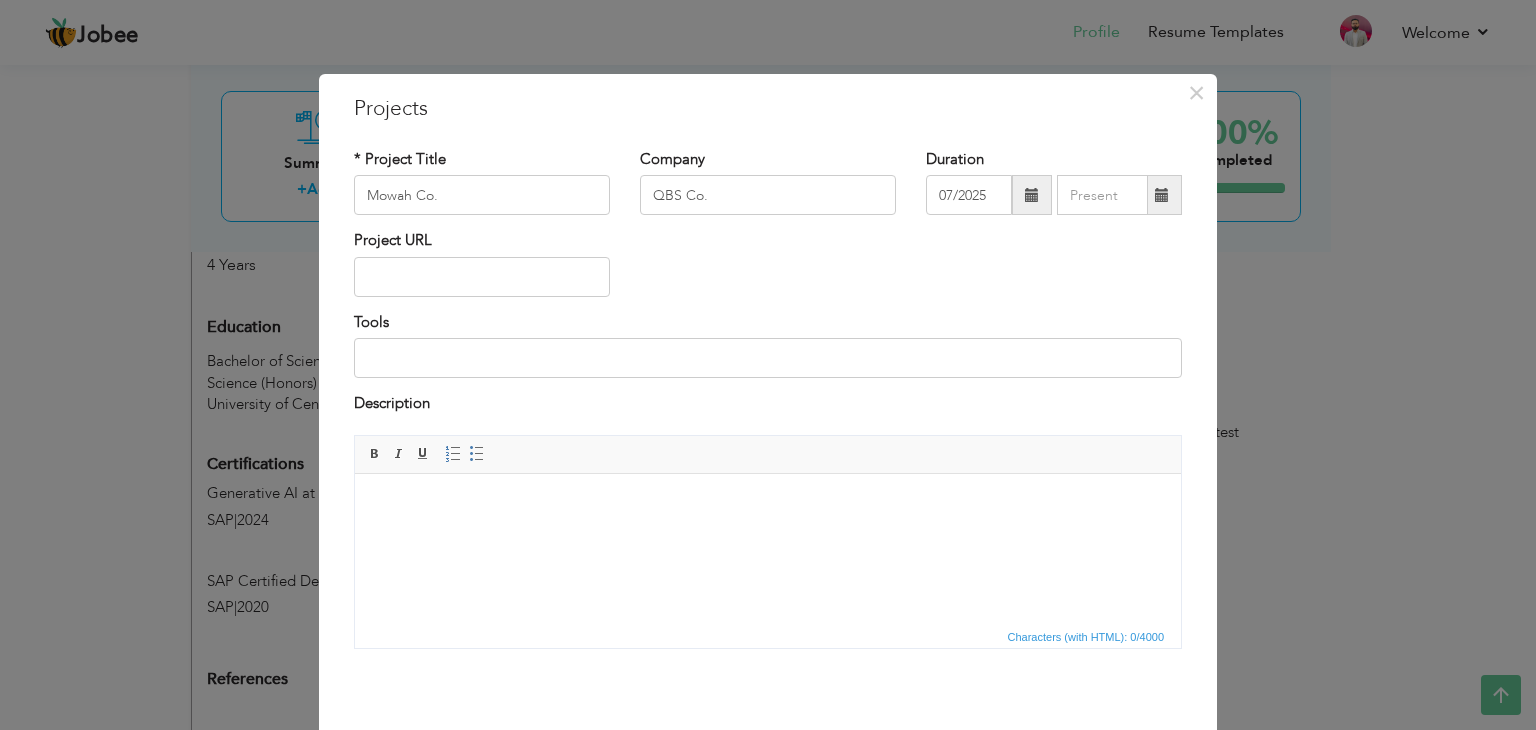 click at bounding box center [768, 503] 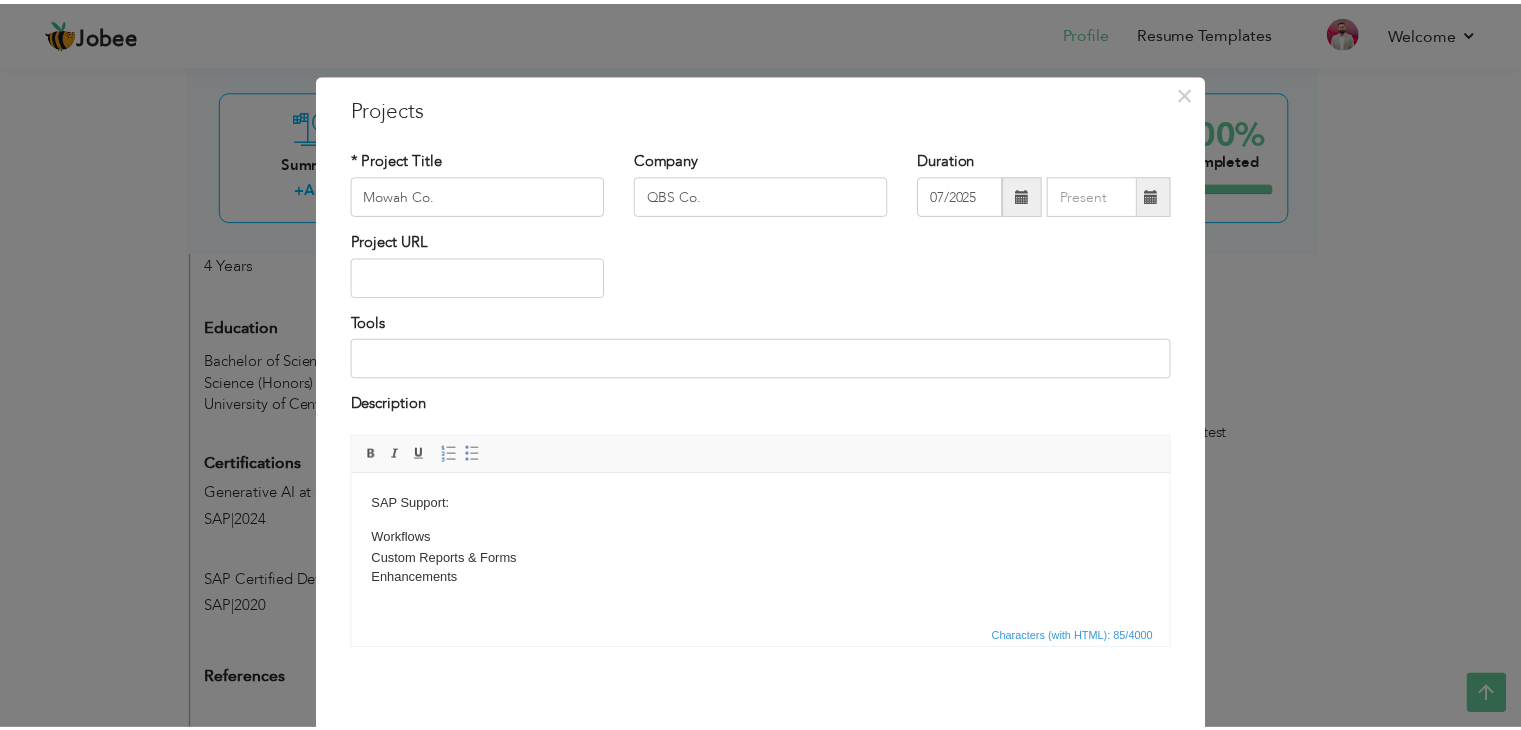 scroll, scrollTop: 80, scrollLeft: 0, axis: vertical 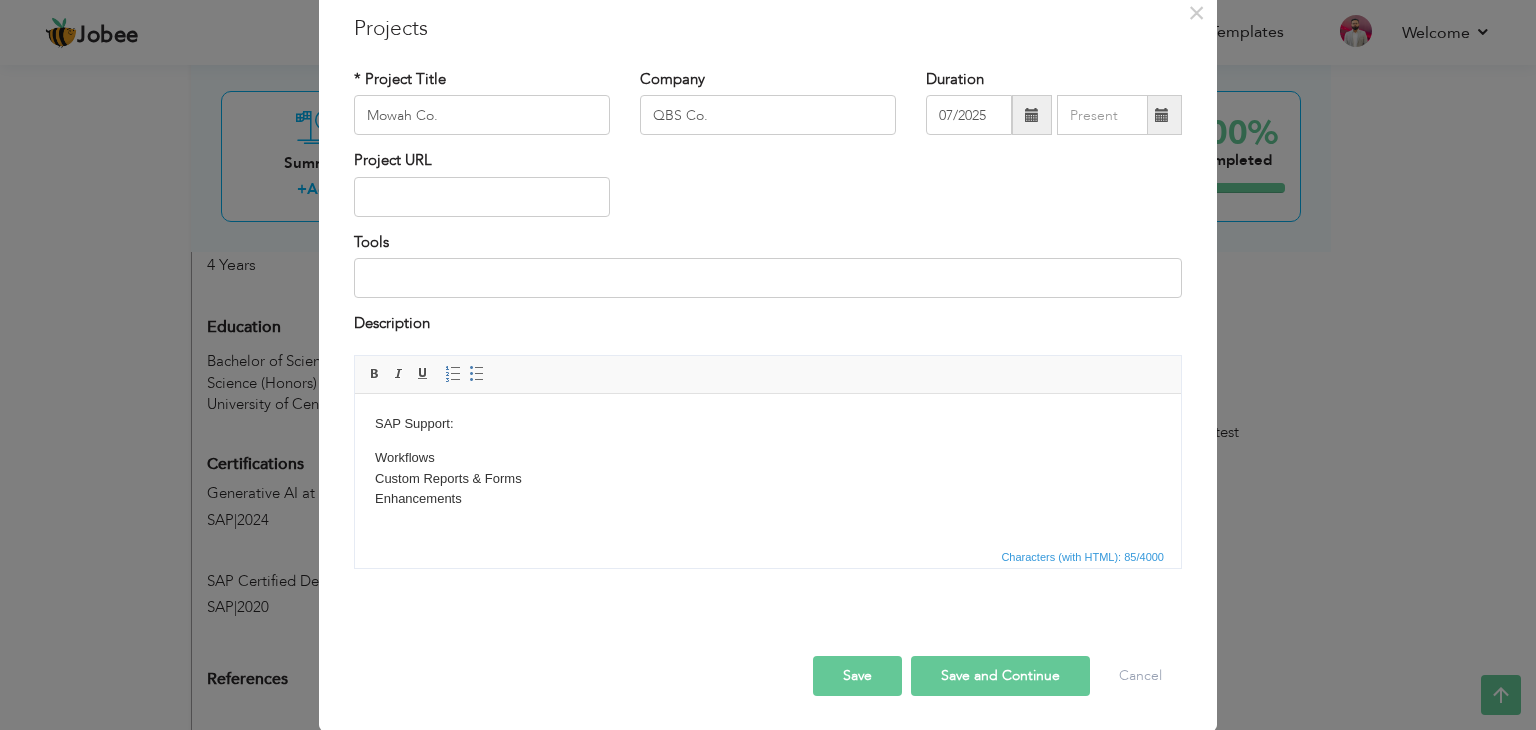 click on "Save" at bounding box center [857, 676] 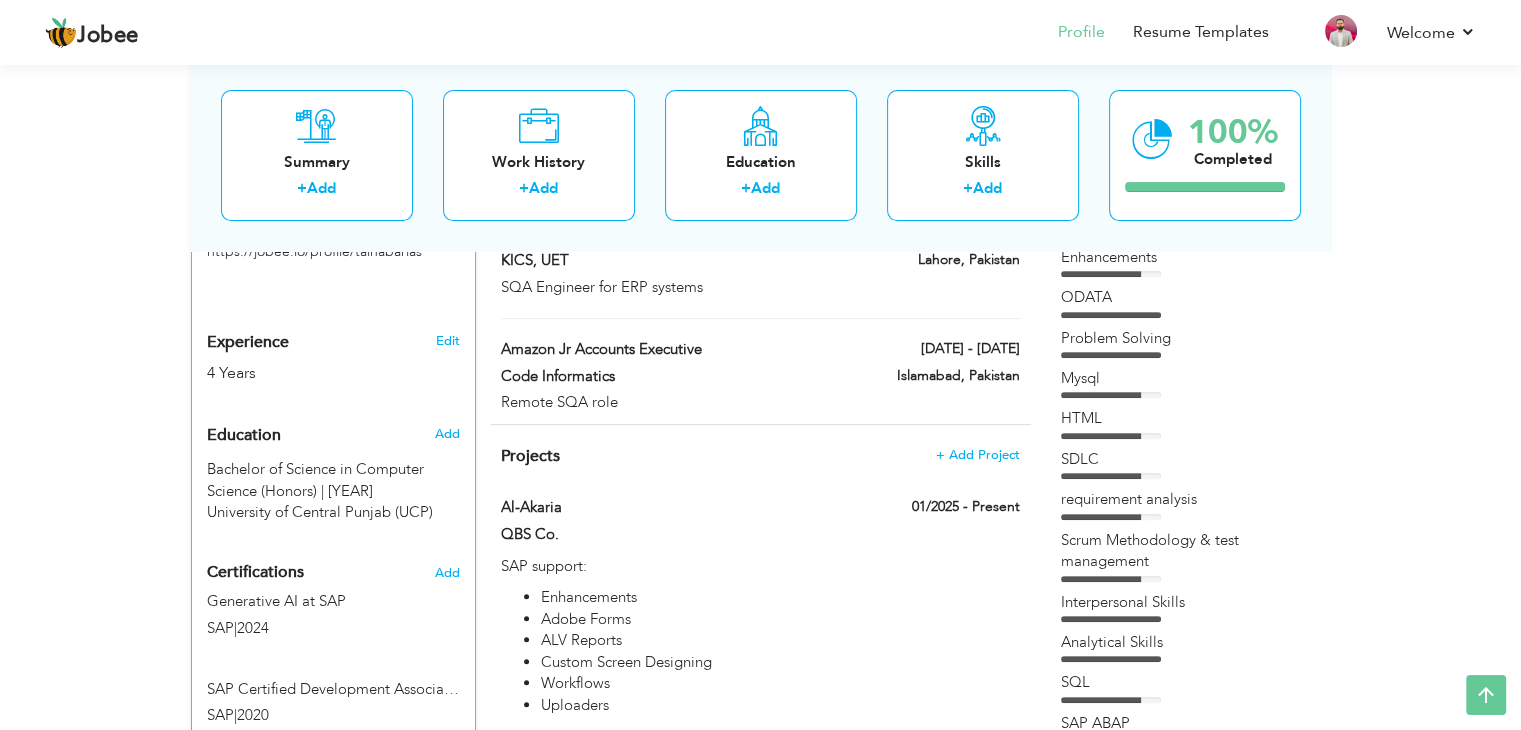 scroll, scrollTop: 544, scrollLeft: 0, axis: vertical 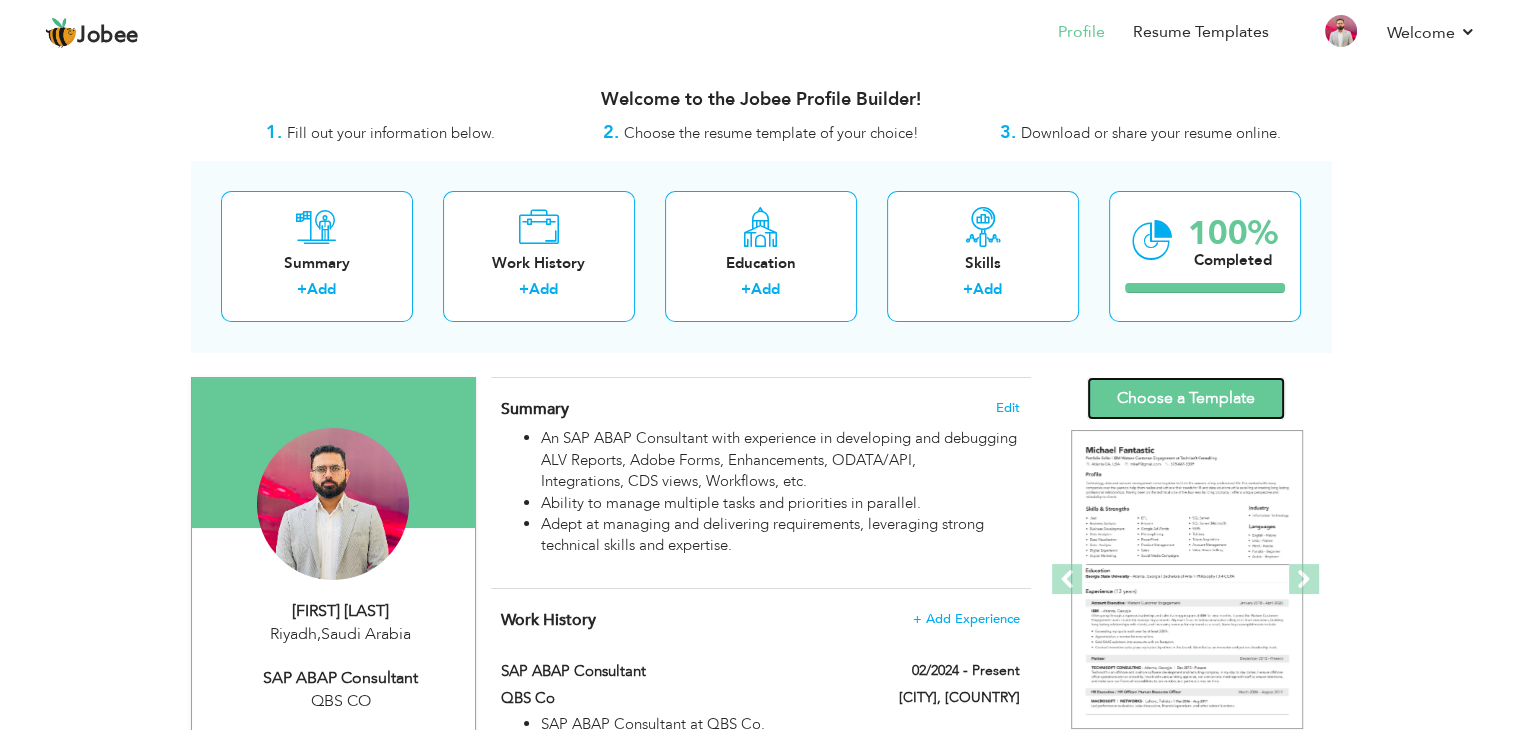 click on "Choose a Template" at bounding box center (1186, 398) 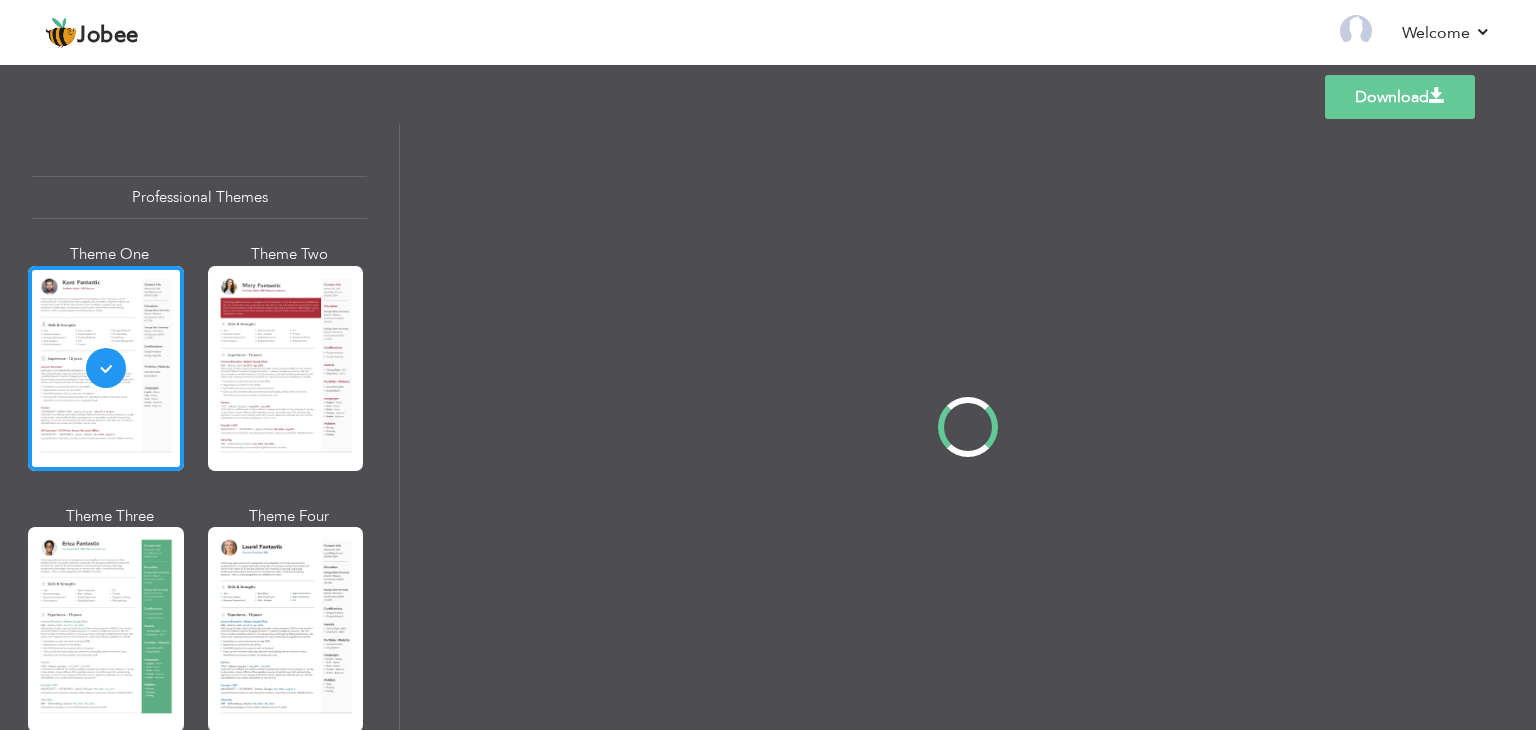 scroll, scrollTop: 0, scrollLeft: 0, axis: both 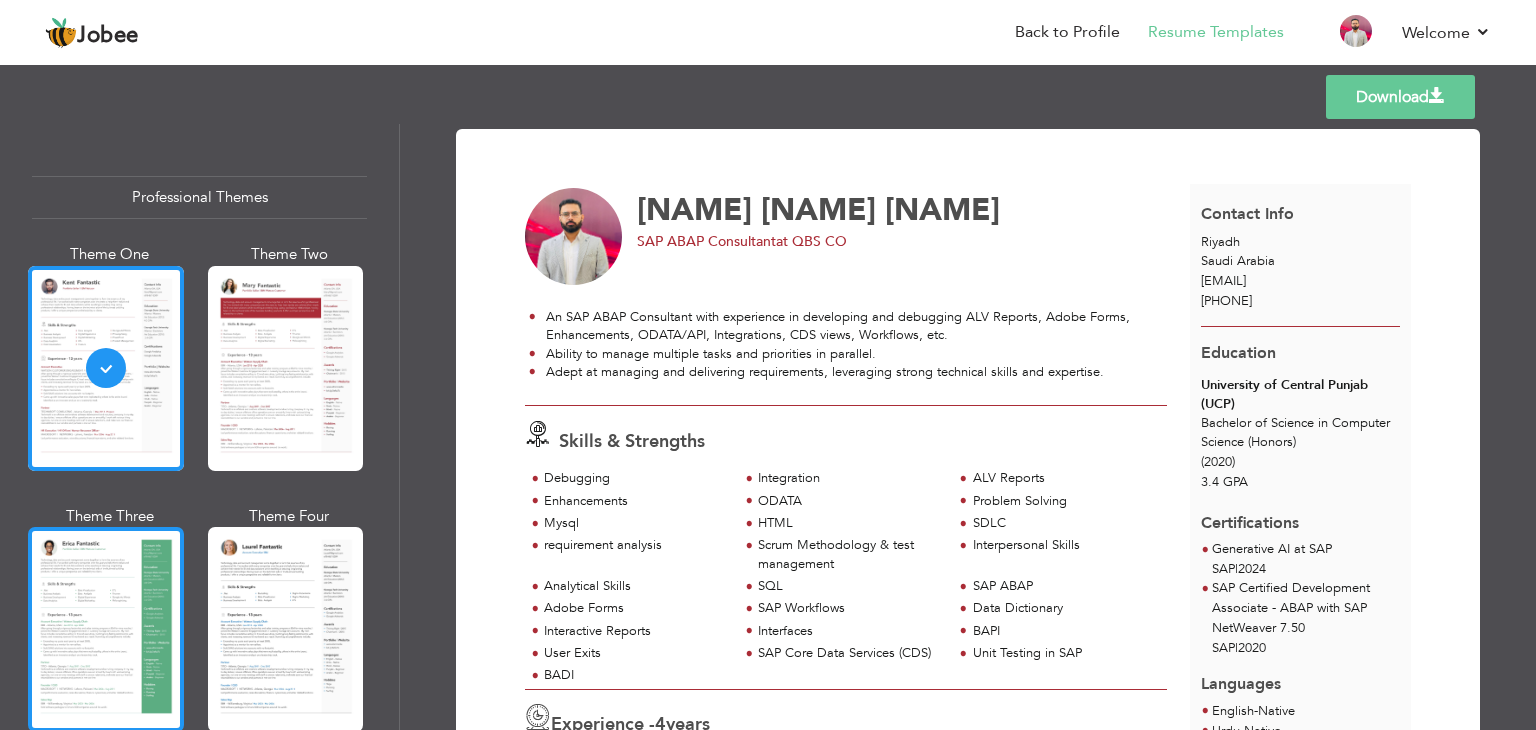 click at bounding box center [106, 629] 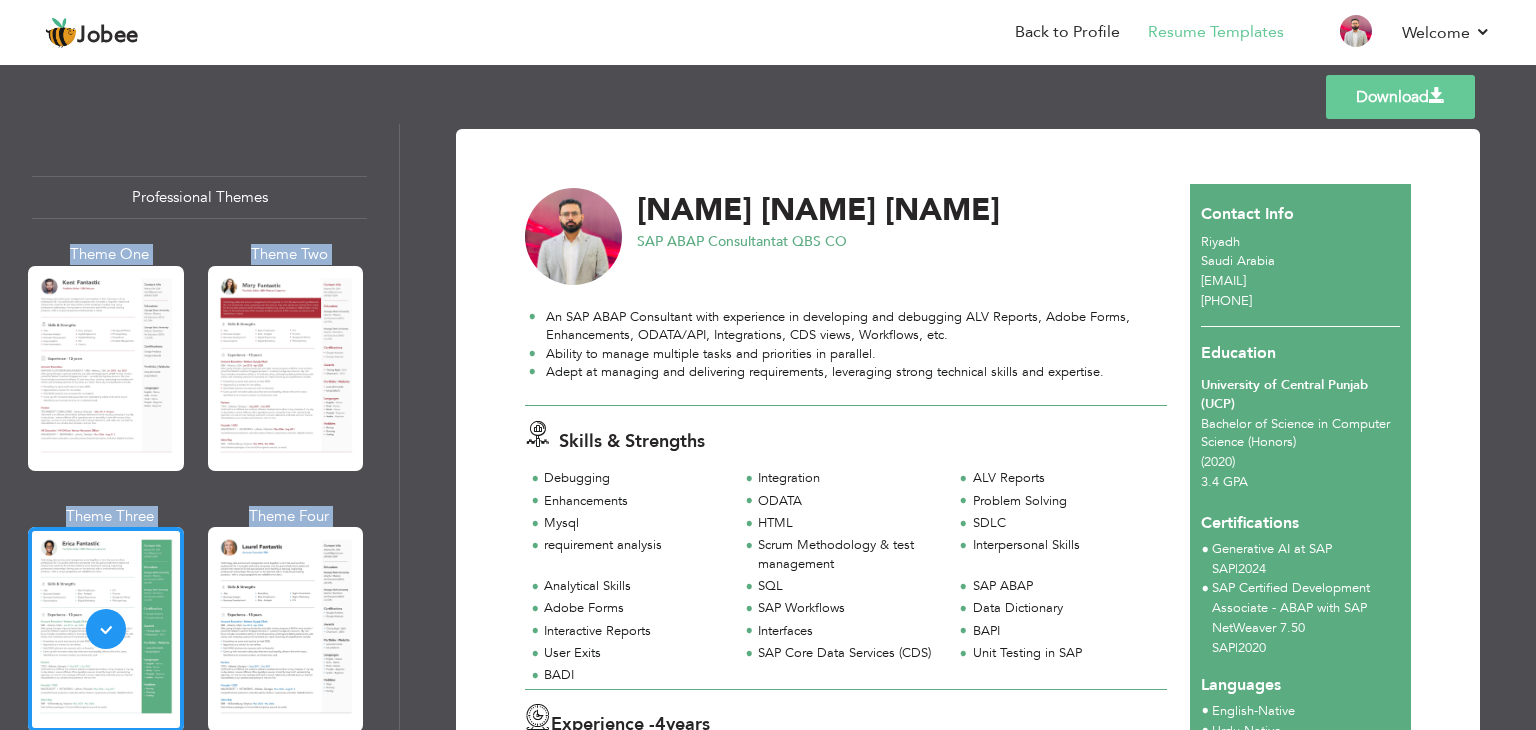 drag, startPoint x: 391, startPoint y: 149, endPoint x: 403, endPoint y: 189, distance: 41.761227 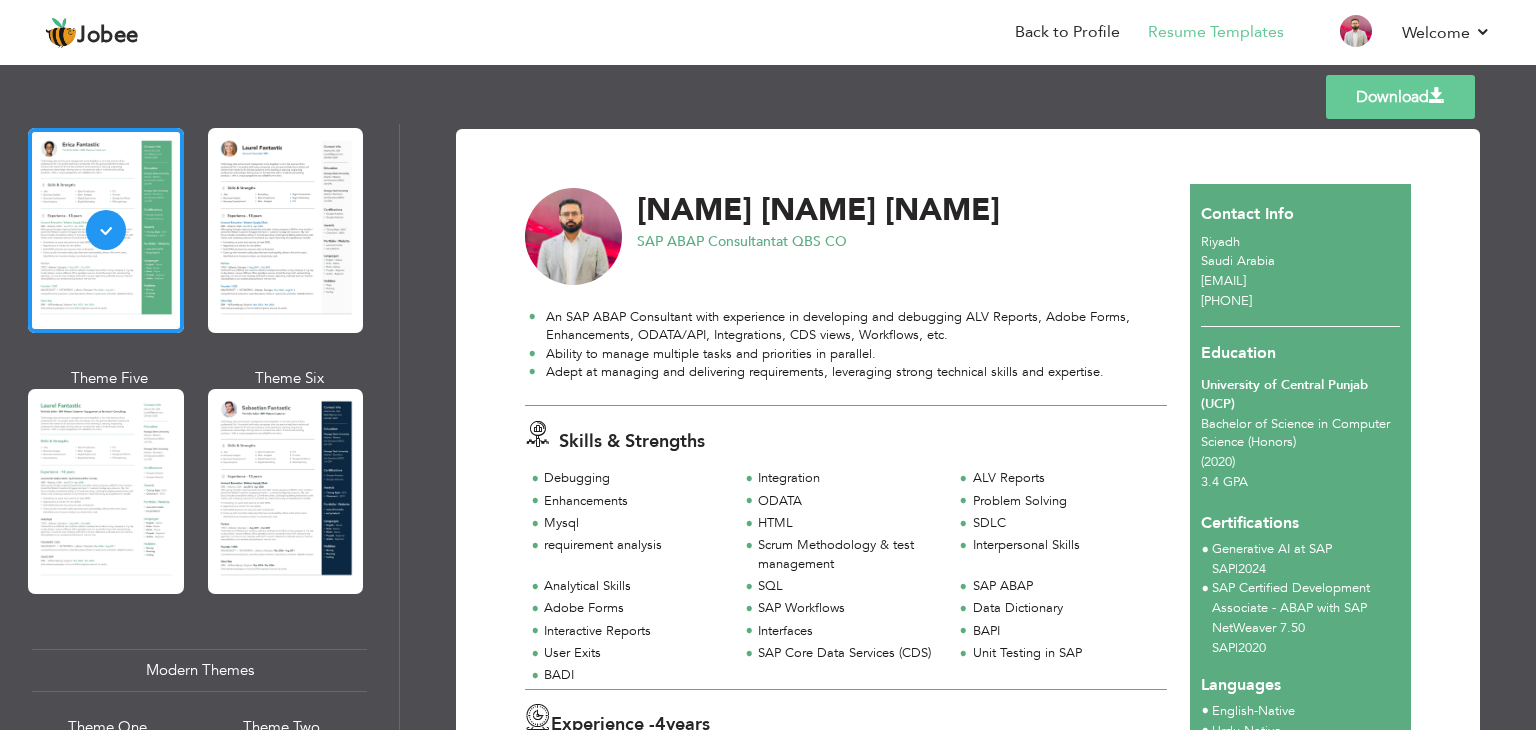 scroll, scrollTop: 409, scrollLeft: 0, axis: vertical 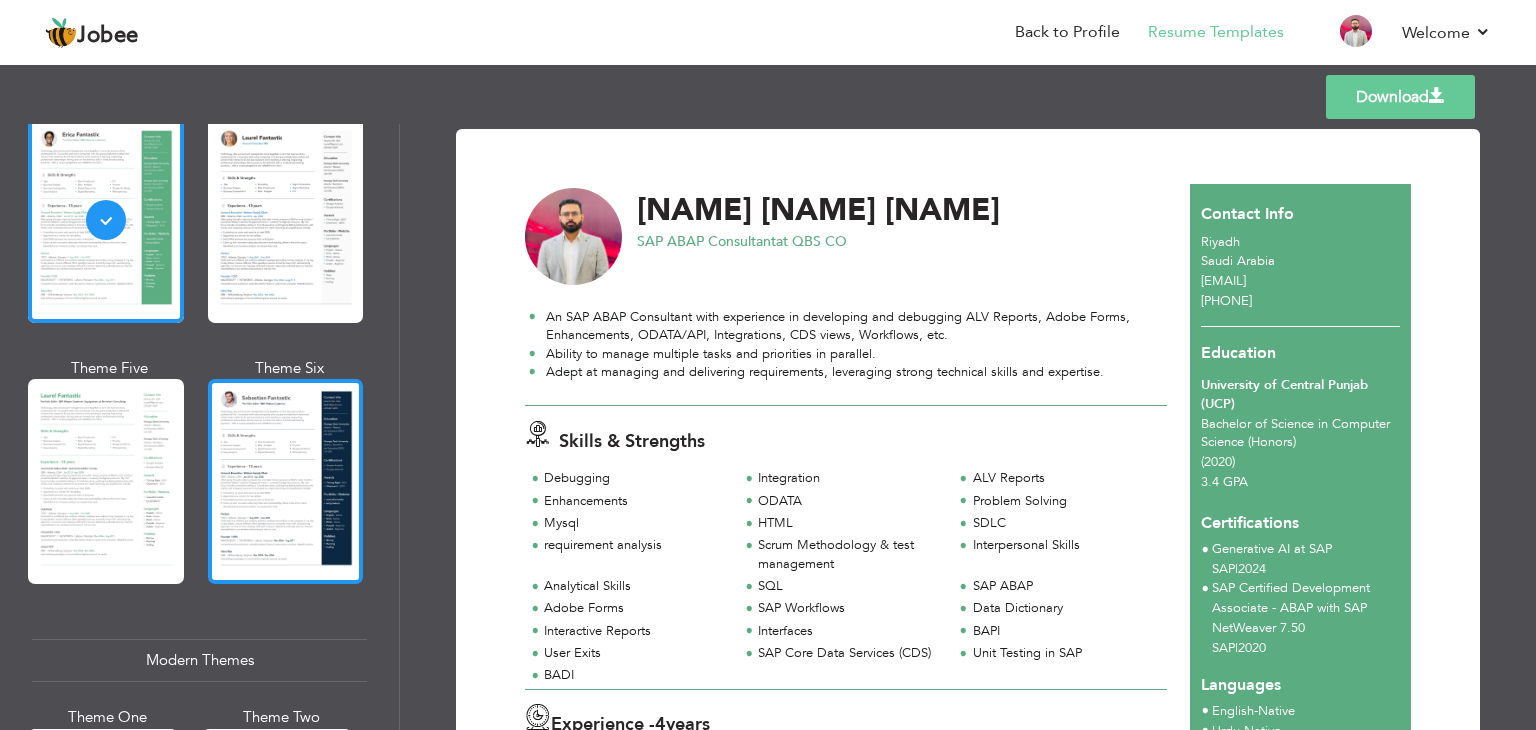 click at bounding box center [286, 481] 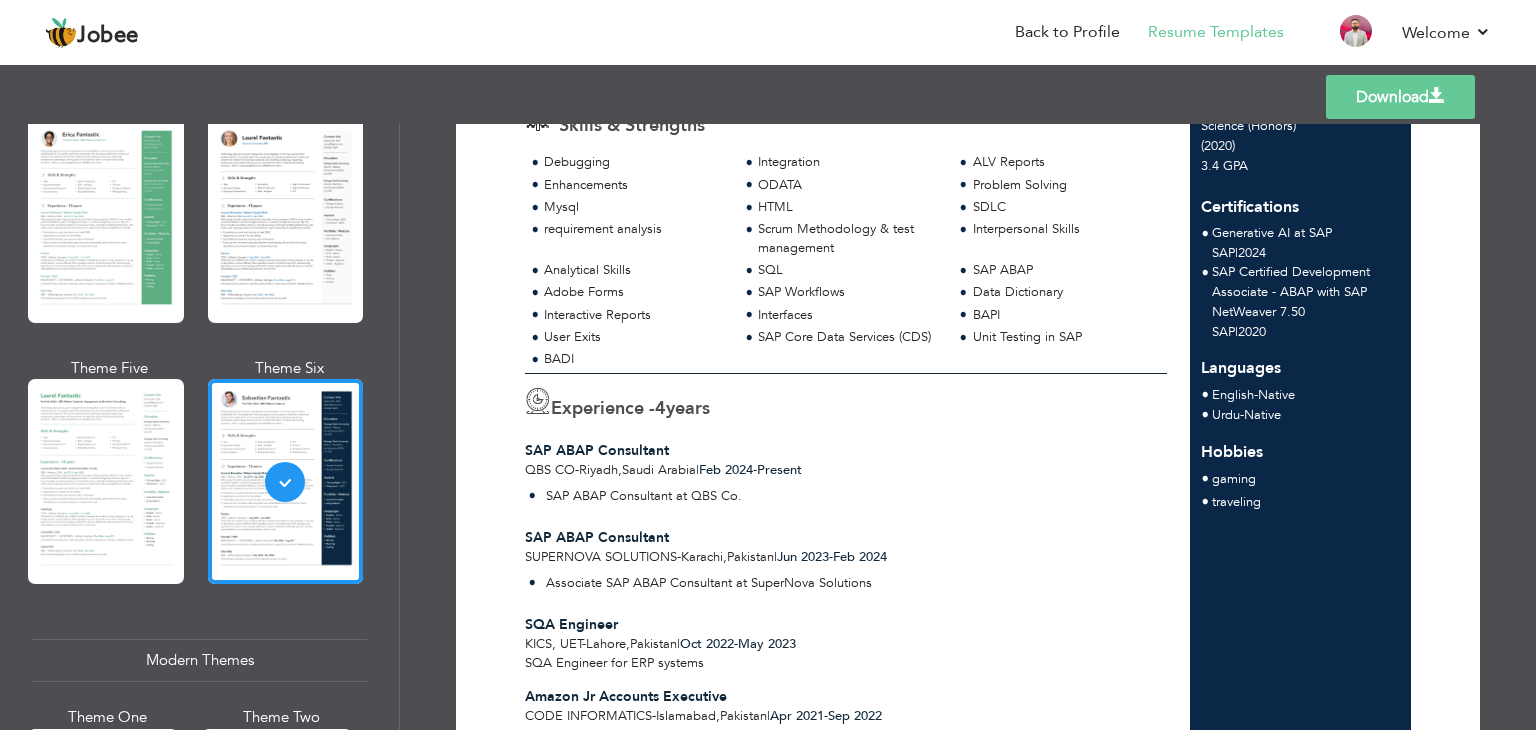 scroll, scrollTop: 0, scrollLeft: 0, axis: both 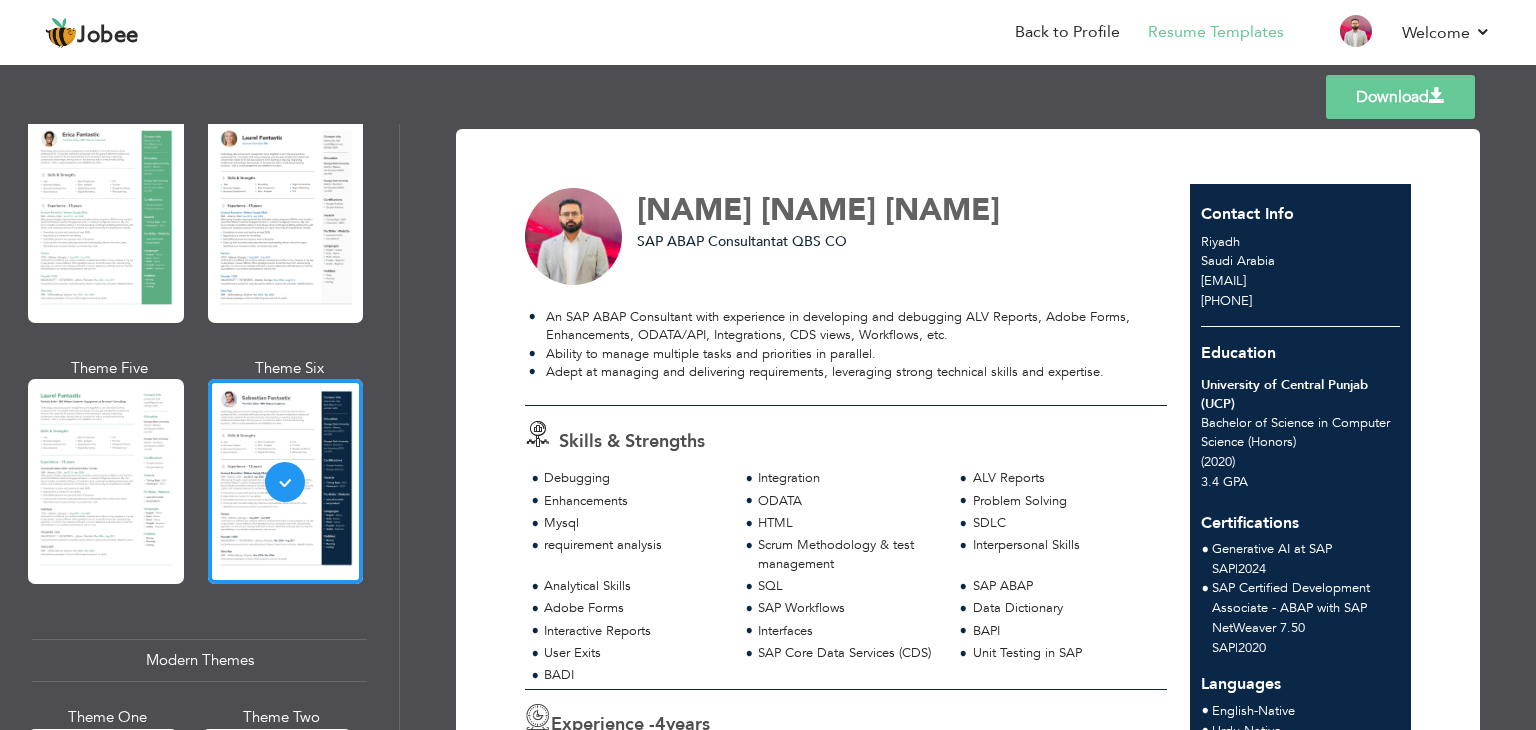 click on "Download" at bounding box center [1400, 97] 